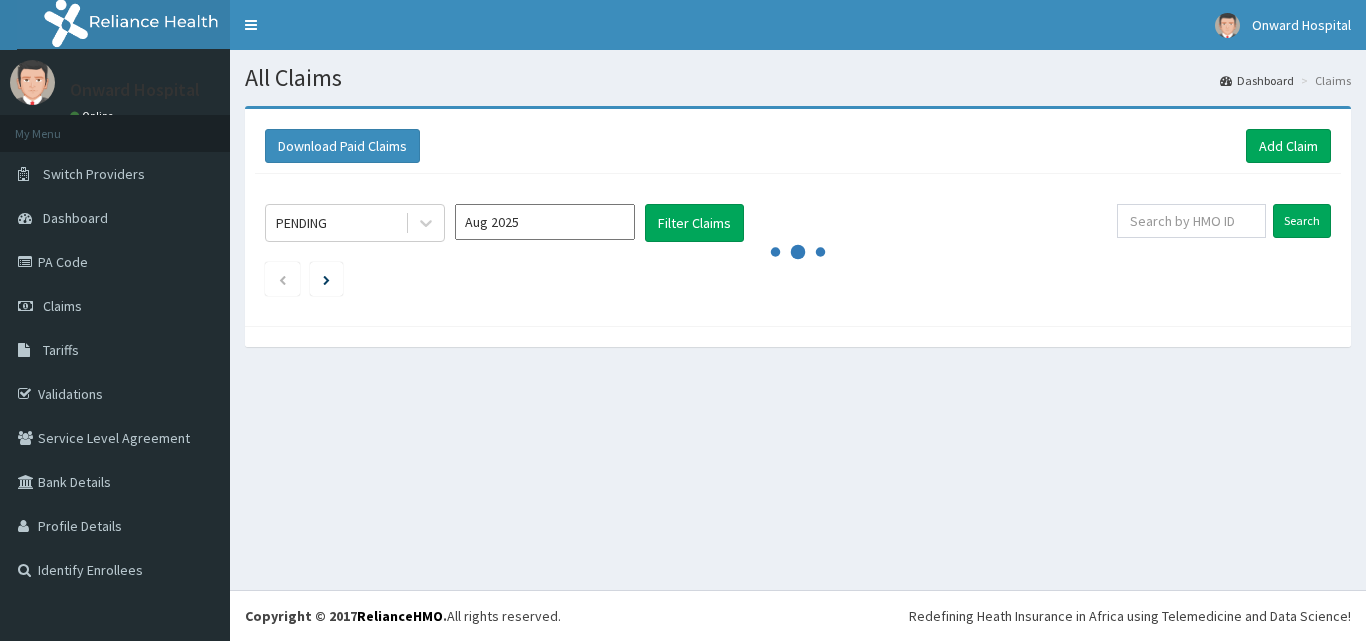 scroll, scrollTop: 0, scrollLeft: 0, axis: both 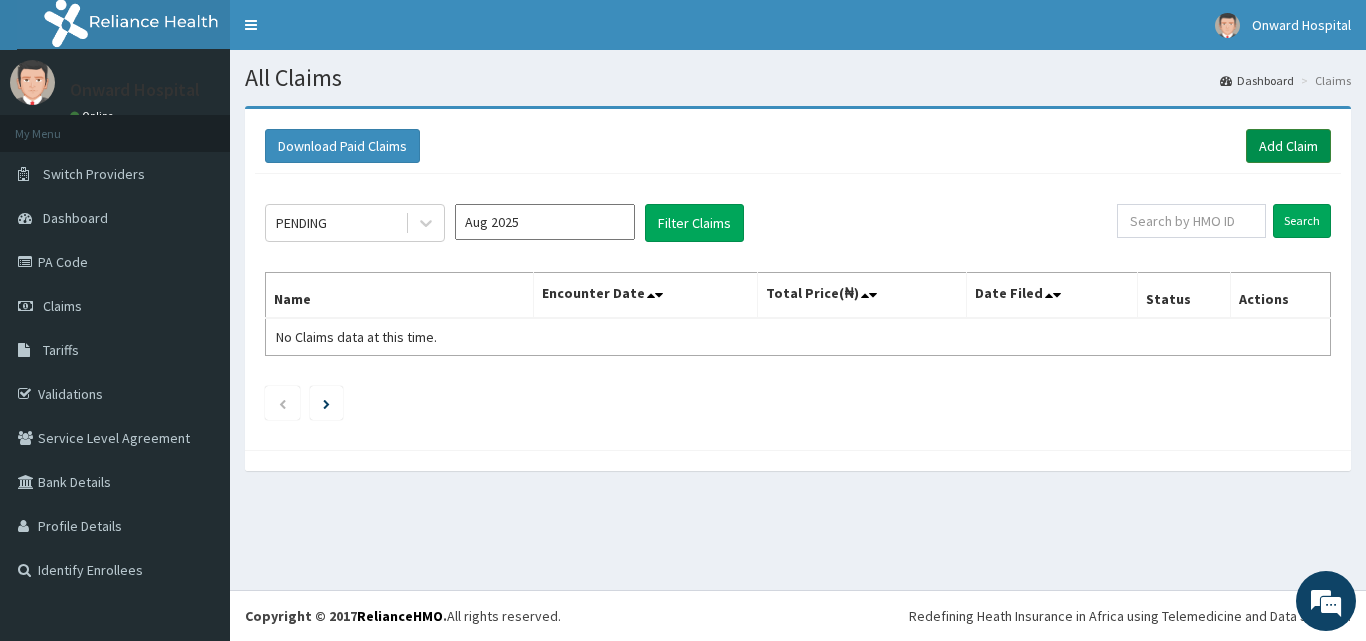 click on "Add Claim" at bounding box center (1288, 146) 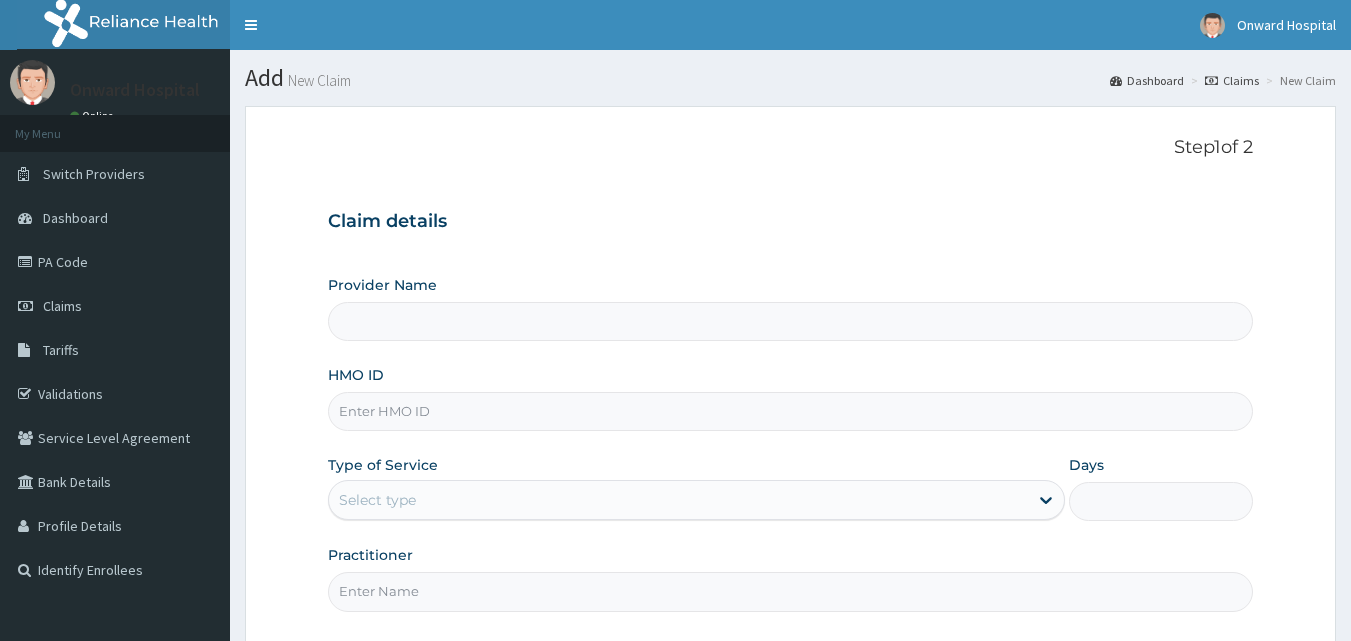 scroll, scrollTop: 0, scrollLeft: 0, axis: both 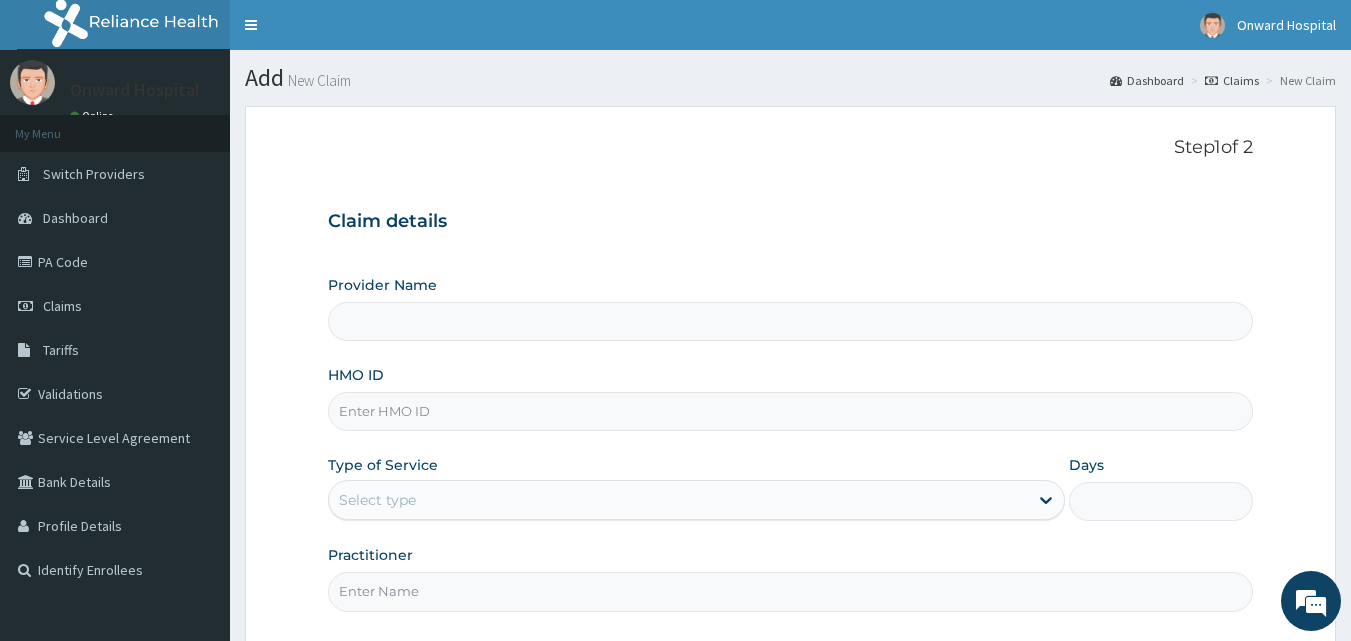 type on "A" 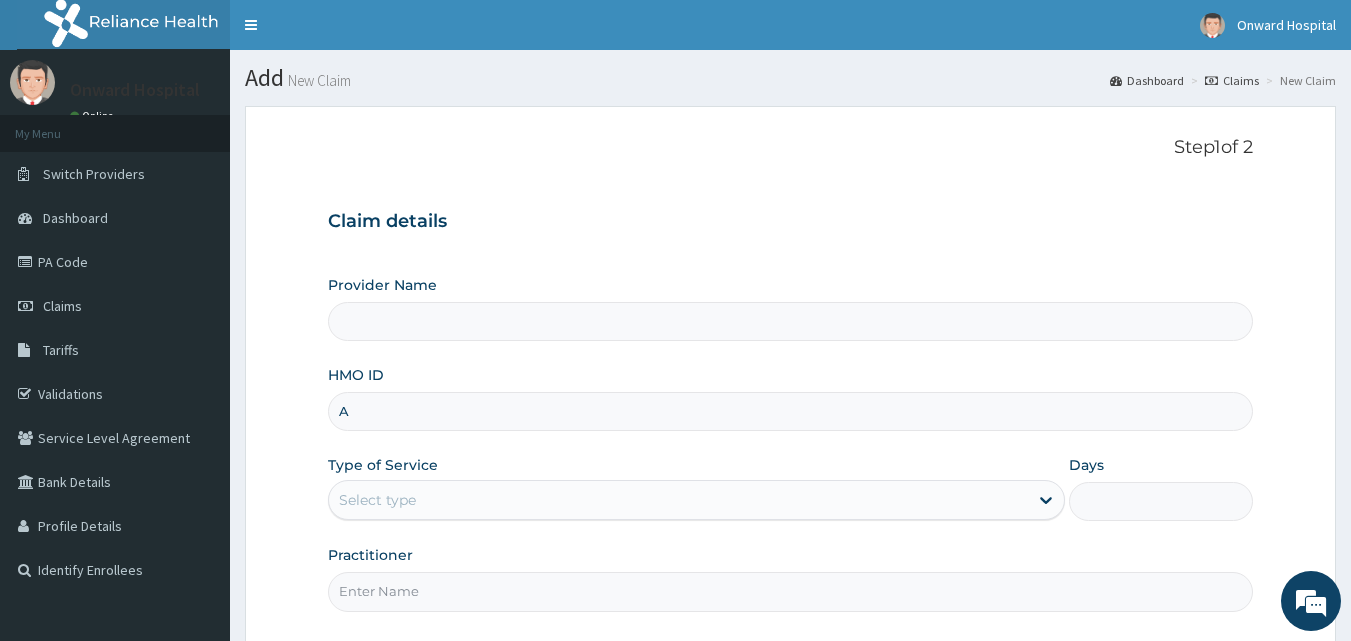 type on "ONWARD HOSPITAL" 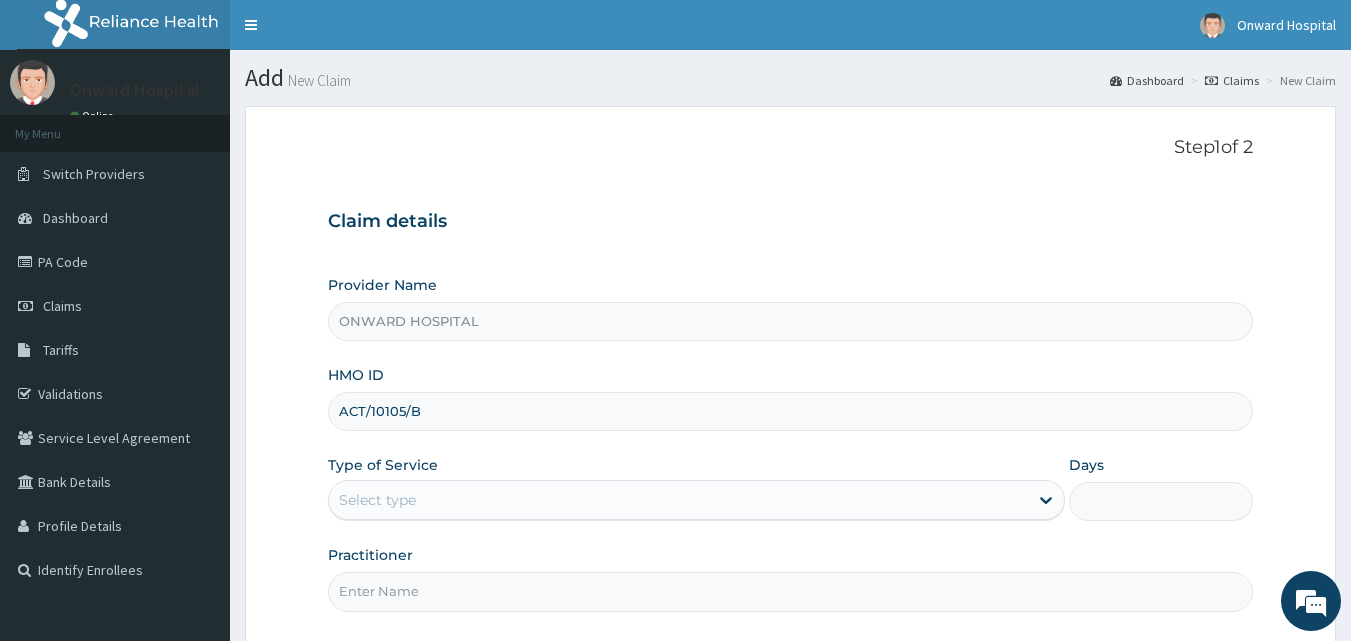 type on "ACT/10105/B" 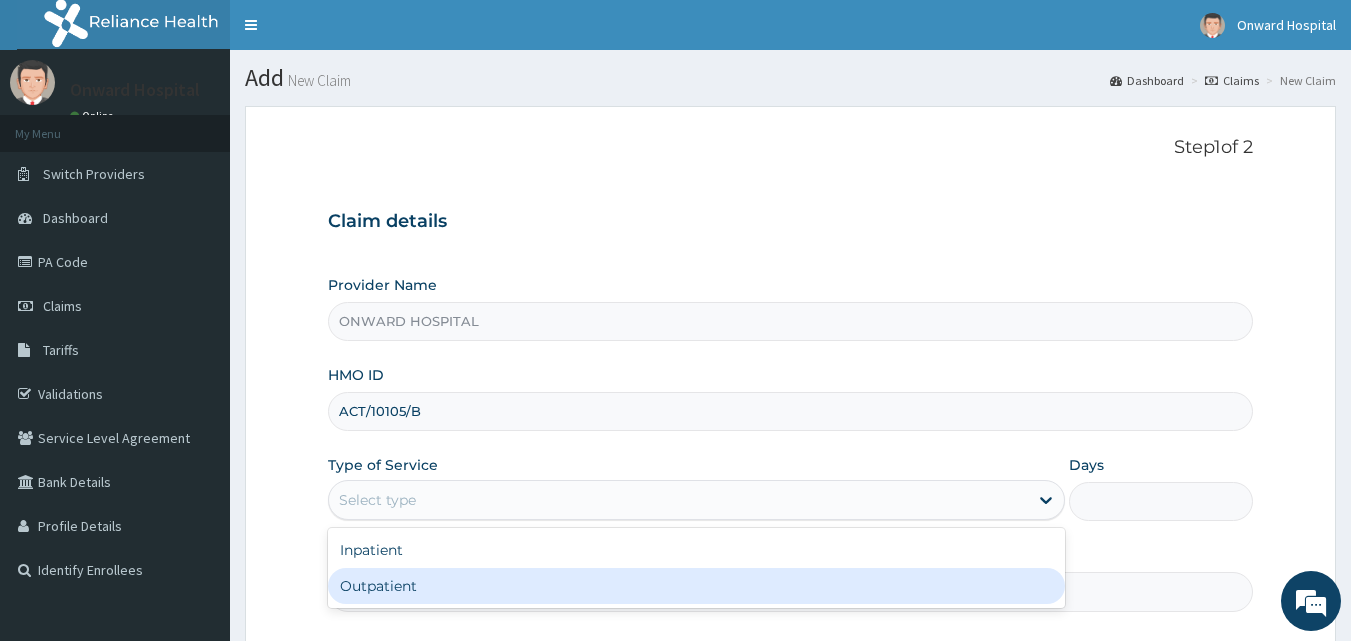 click on "Outpatient" at bounding box center [696, 586] 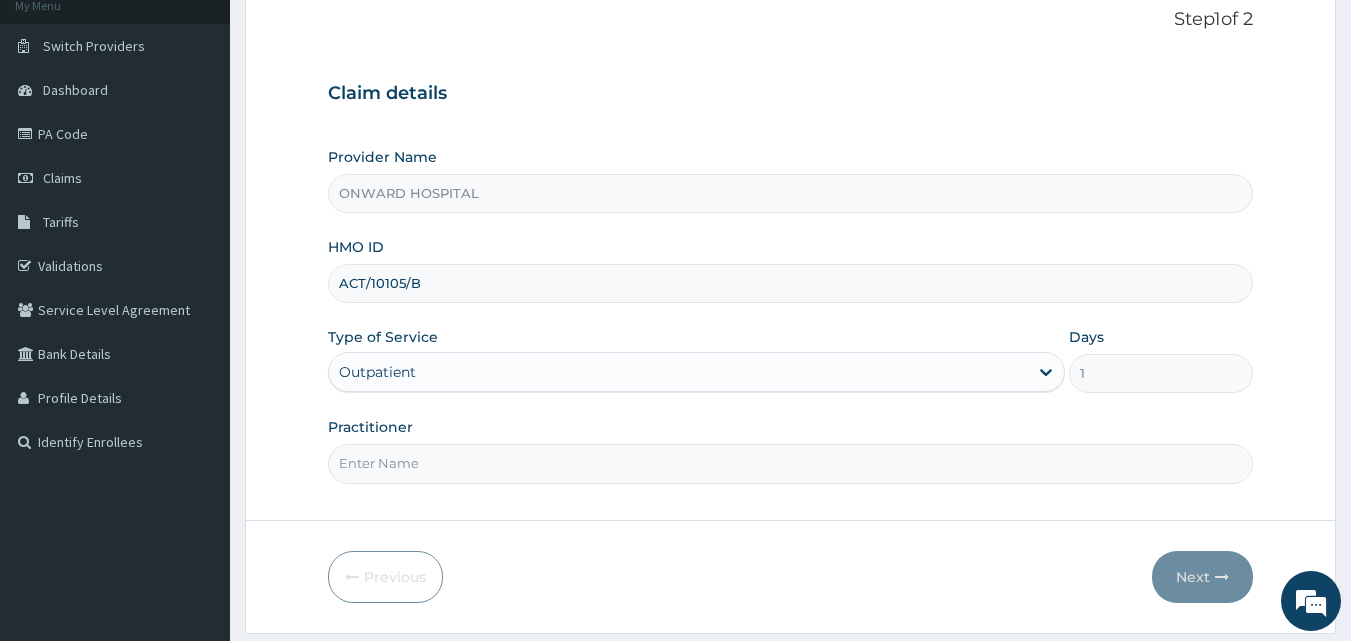 scroll, scrollTop: 187, scrollLeft: 0, axis: vertical 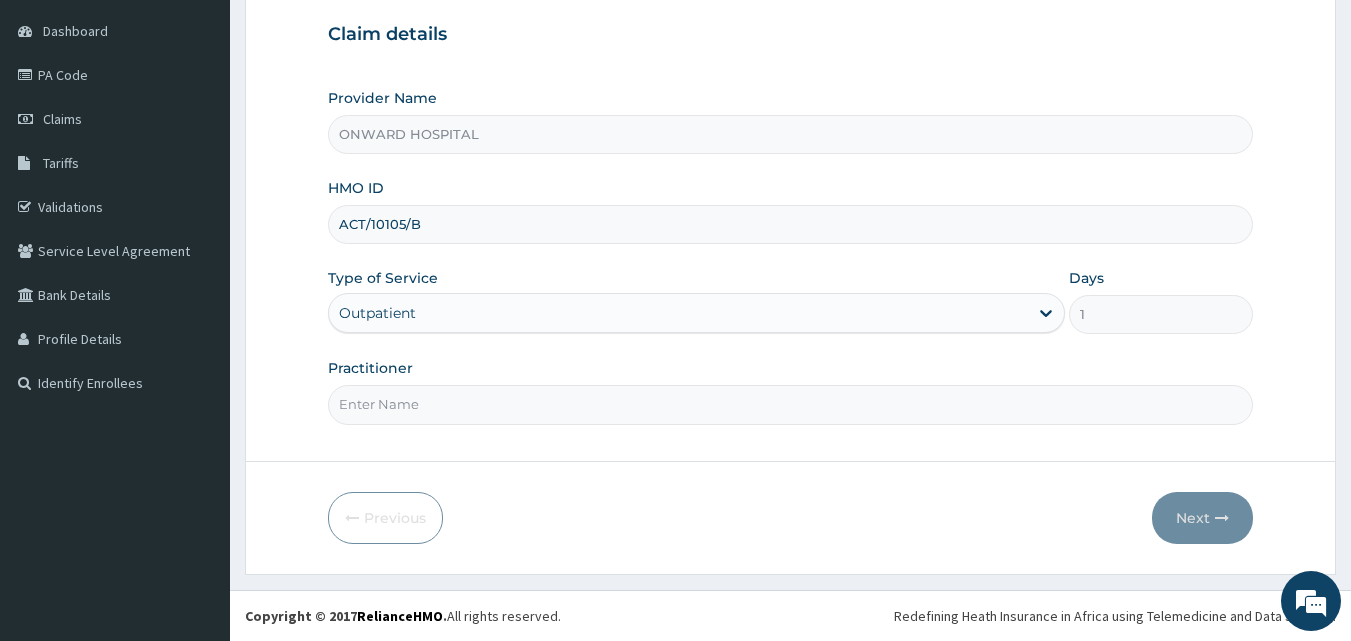 click on "Practitioner" at bounding box center (791, 404) 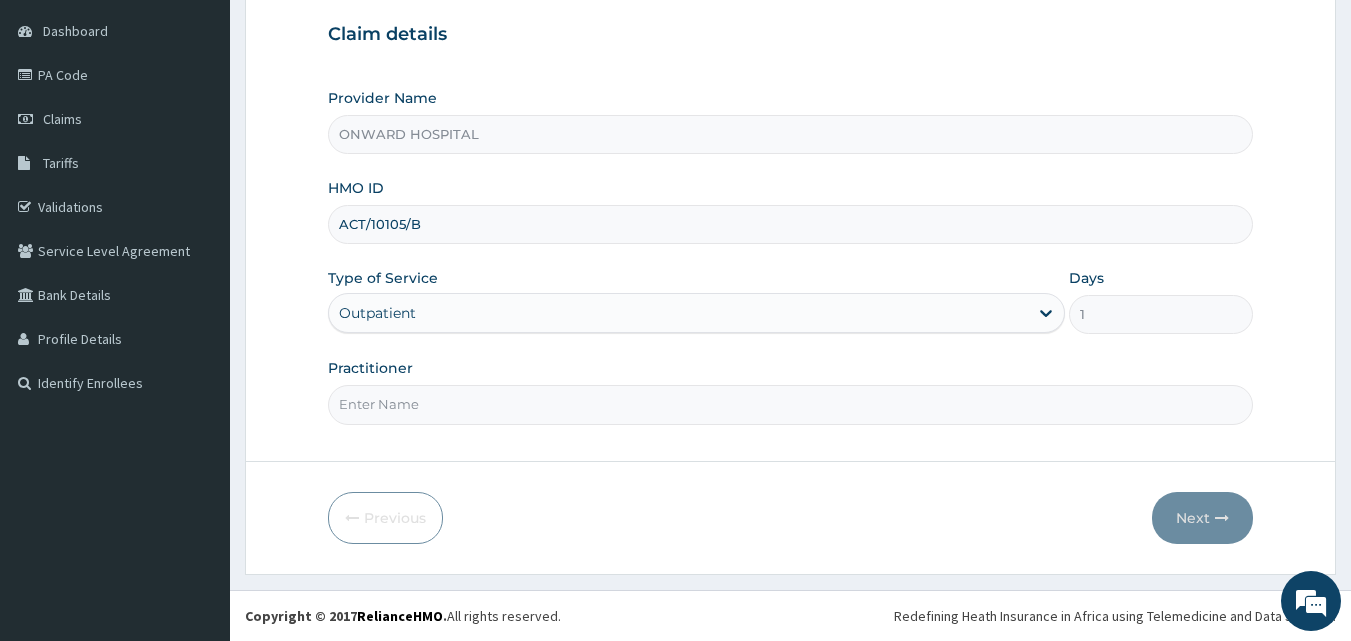 scroll, scrollTop: 0, scrollLeft: 0, axis: both 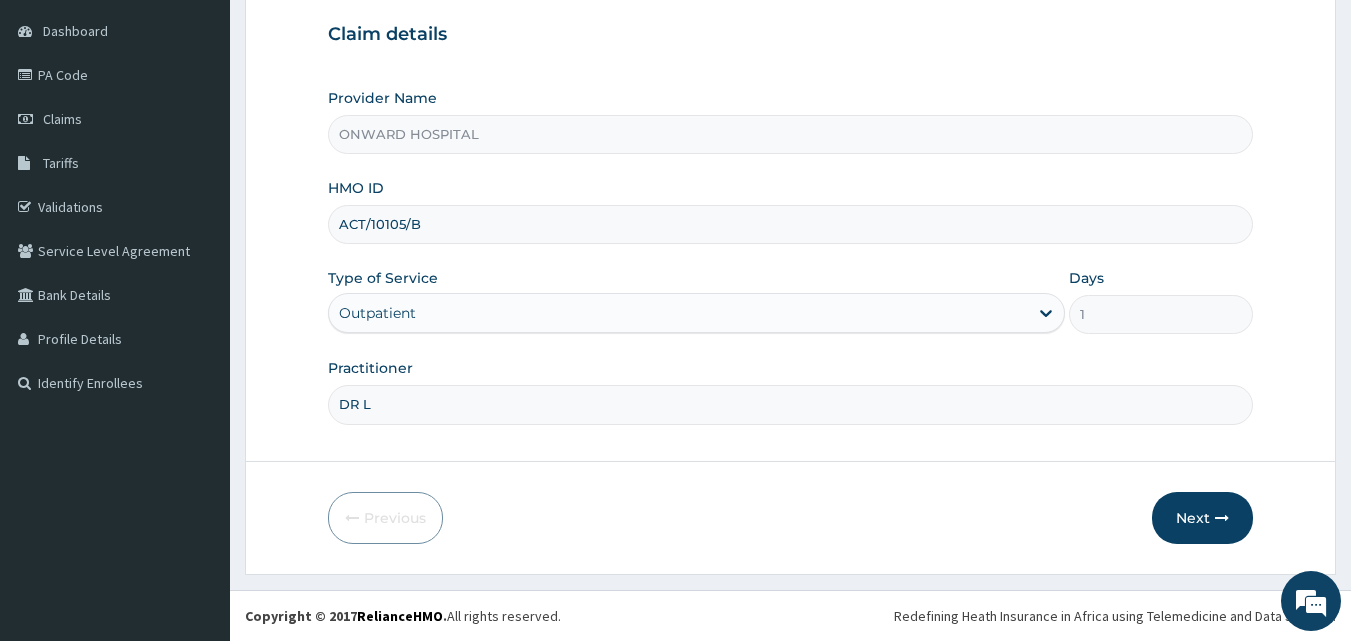 type on "DR [LAST_NAME]" 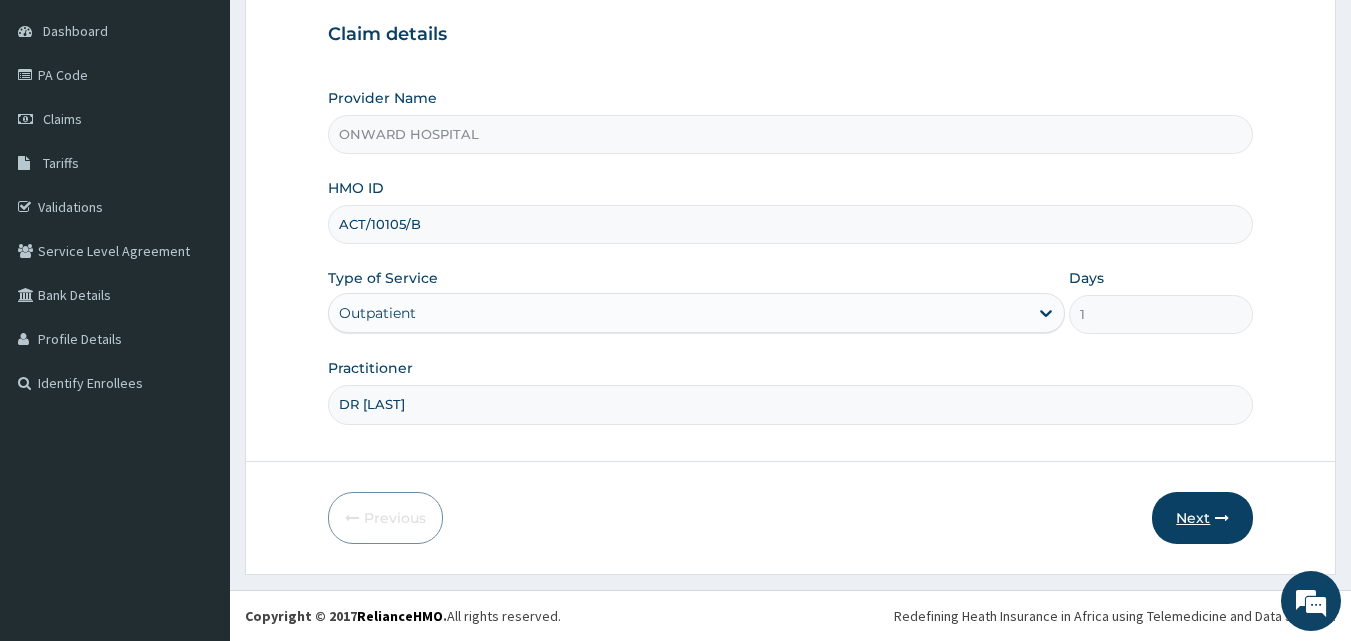 click on "Next" at bounding box center (1202, 518) 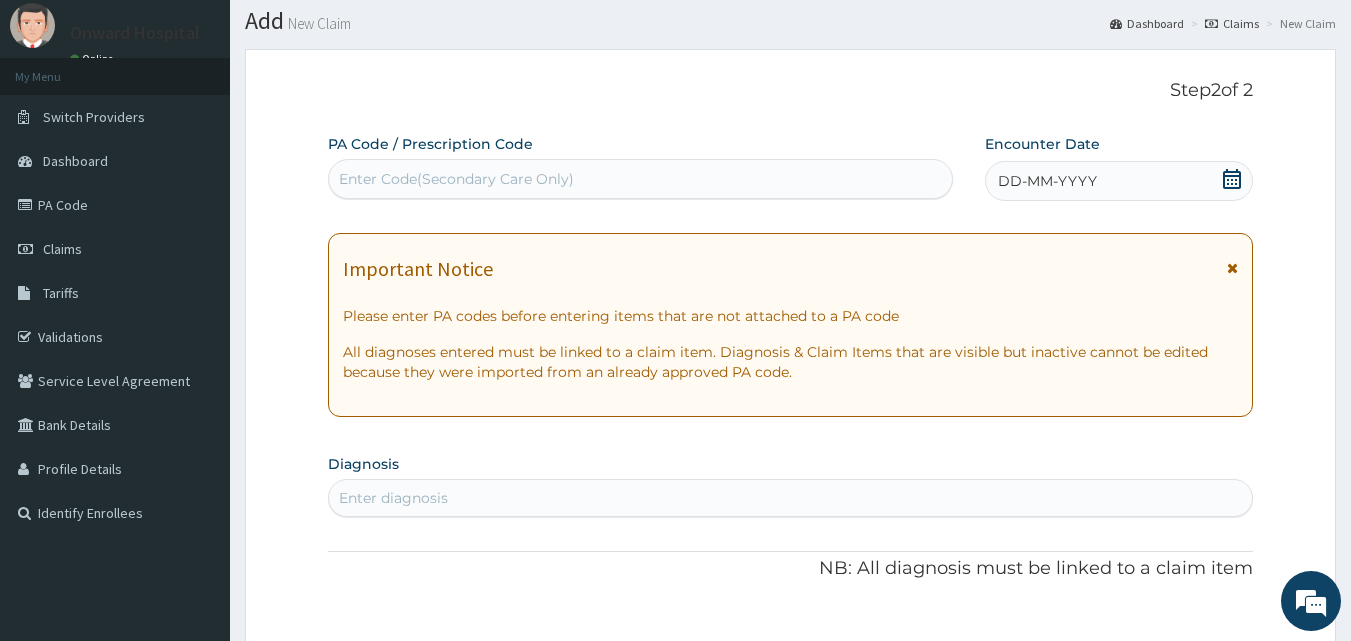 scroll, scrollTop: 0, scrollLeft: 0, axis: both 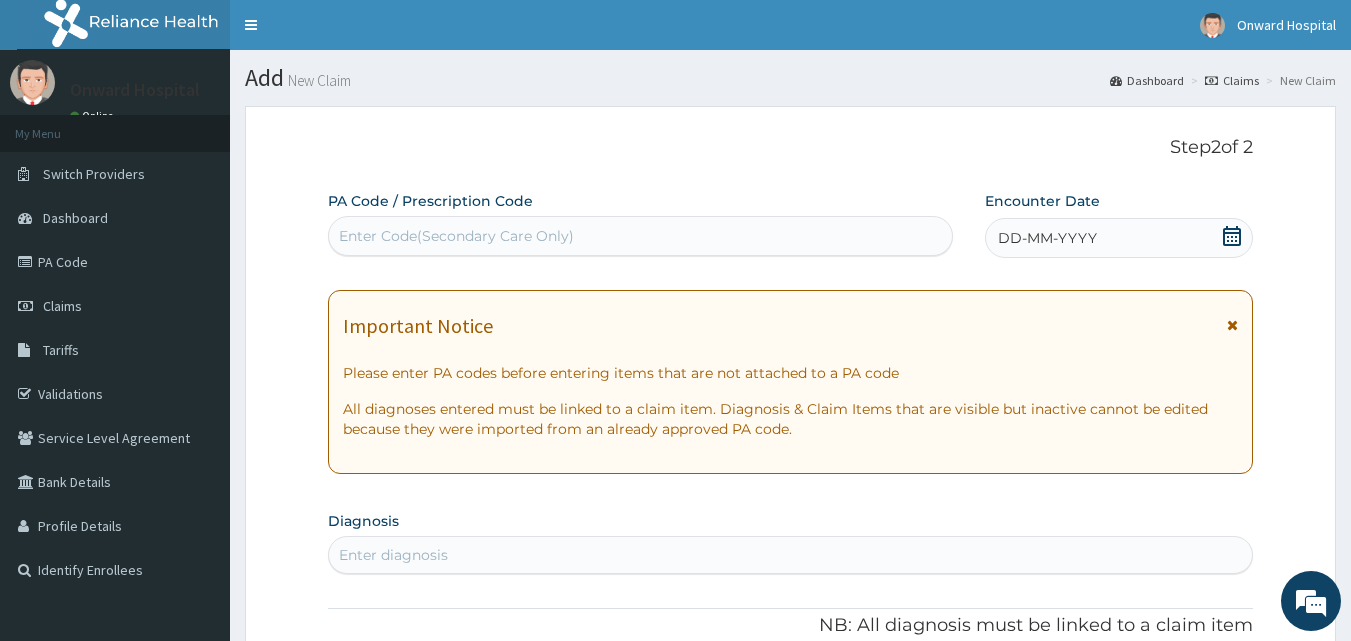 click on "Enter Code(Secondary Care Only)" at bounding box center [641, 236] 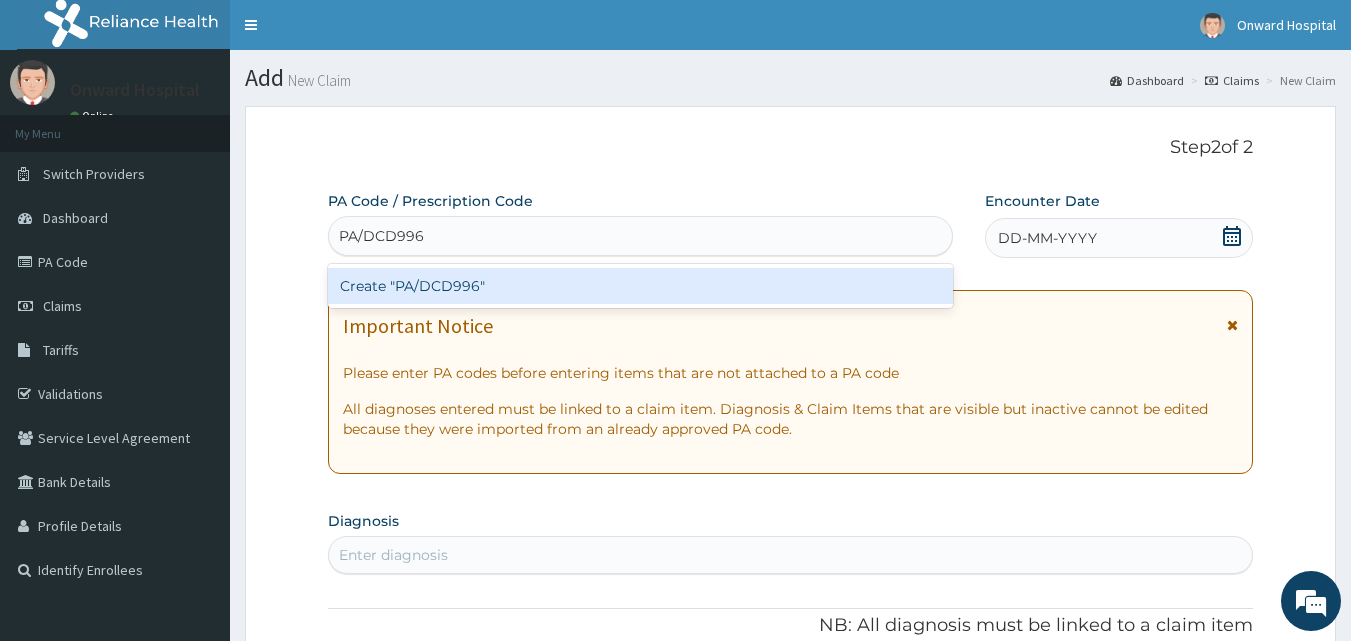 click on "Create "PA/DCD996"" at bounding box center [641, 286] 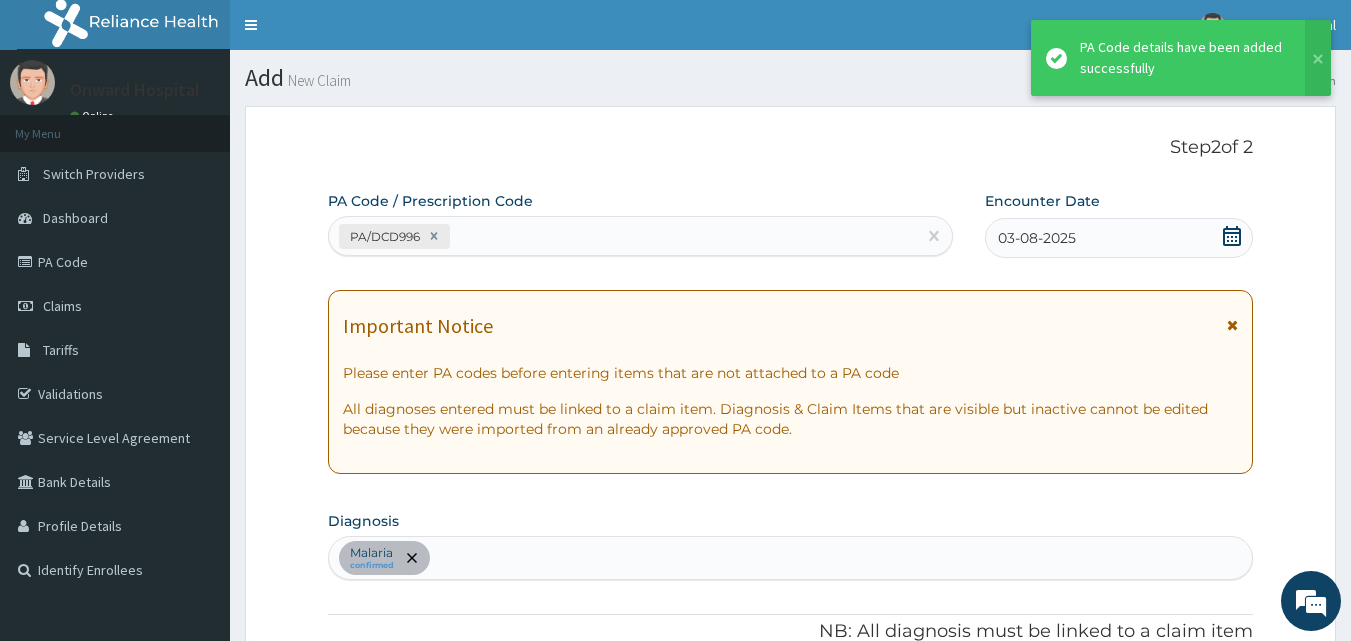 scroll, scrollTop: 581, scrollLeft: 0, axis: vertical 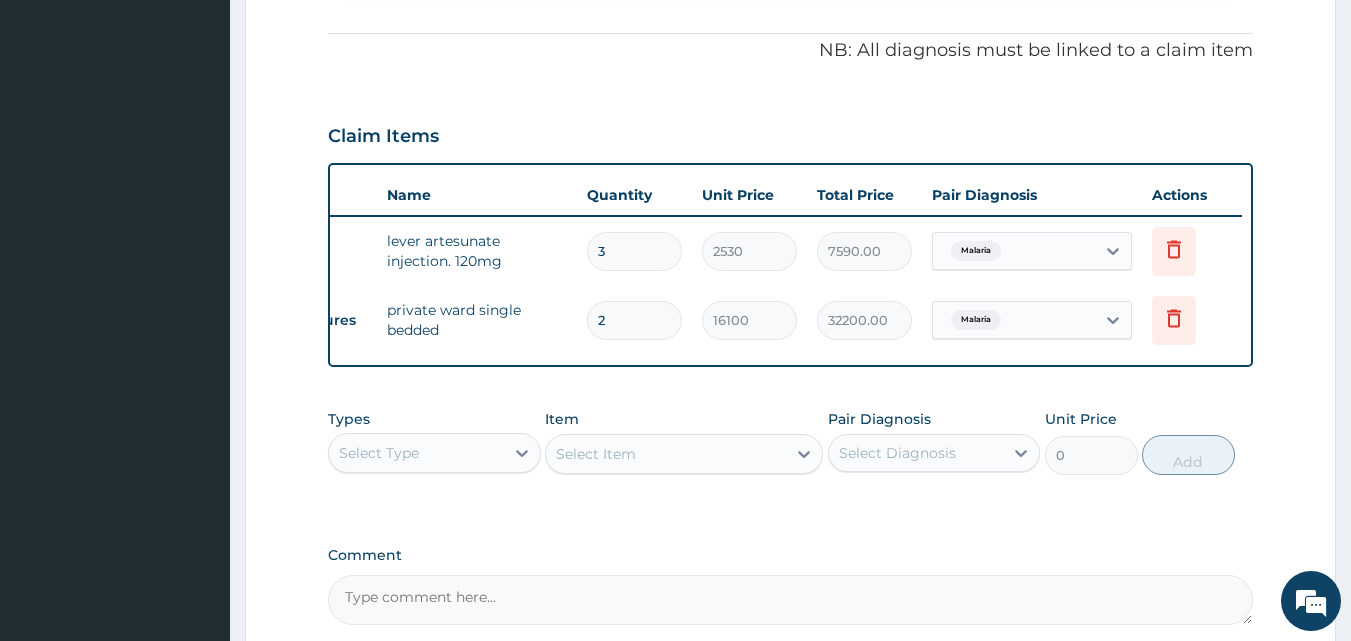 click on "PA Code / Prescription Code PA/DCD996 Encounter Date 03-08-2025 Important Notice Please enter PA codes before entering items that are not attached to a PA code   All diagnoses entered must be linked to a claim item. Diagnosis & Claim Items that are visible but inactive cannot be edited because they were imported from an already approved PA code. Diagnosis Malaria confirmed NB: All diagnosis must be linked to a claim item Claim Items Type Name Quantity Unit Price Total Price Pair Diagnosis Actions Drugs lever artesunate injection. 120mg 3 2530 7590.00 Malaria Delete Procedures private ward single bedded 2 16100 32200.00 Malaria Delete Types Select Type Item Select Item Pair Diagnosis Select Diagnosis Unit Price 0 Add Comment" at bounding box center [791, 117] 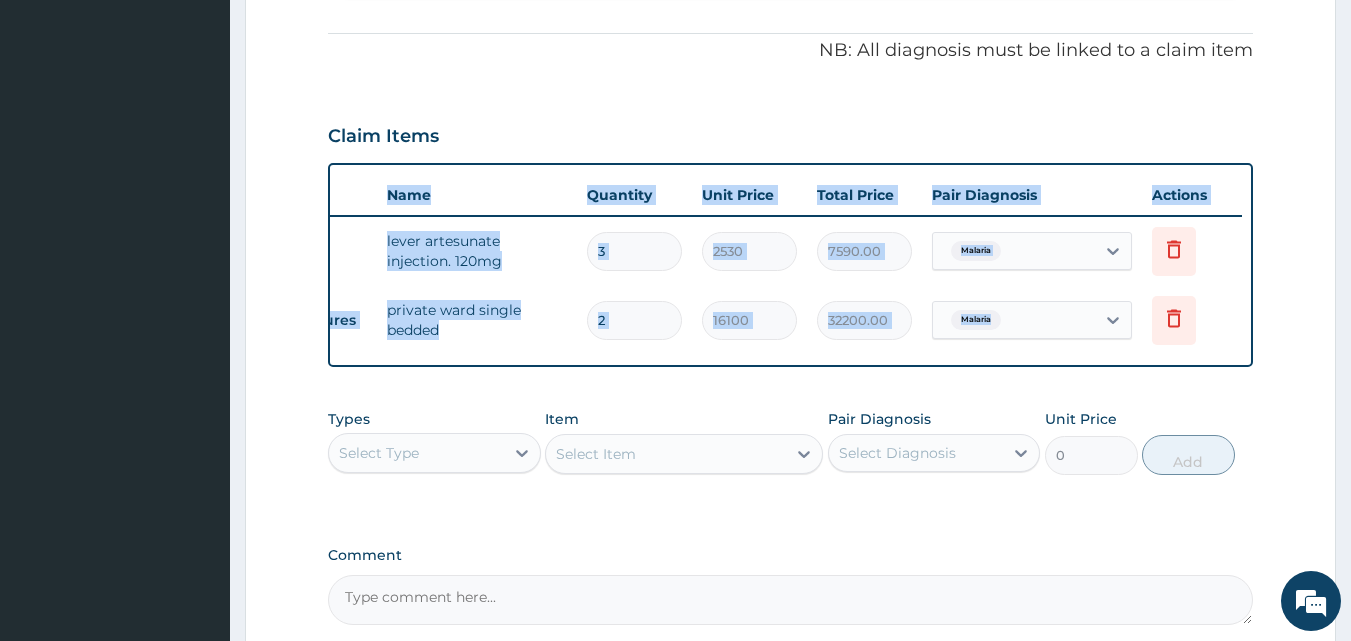 drag, startPoint x: 1145, startPoint y: 389, endPoint x: 1133, endPoint y: 389, distance: 12 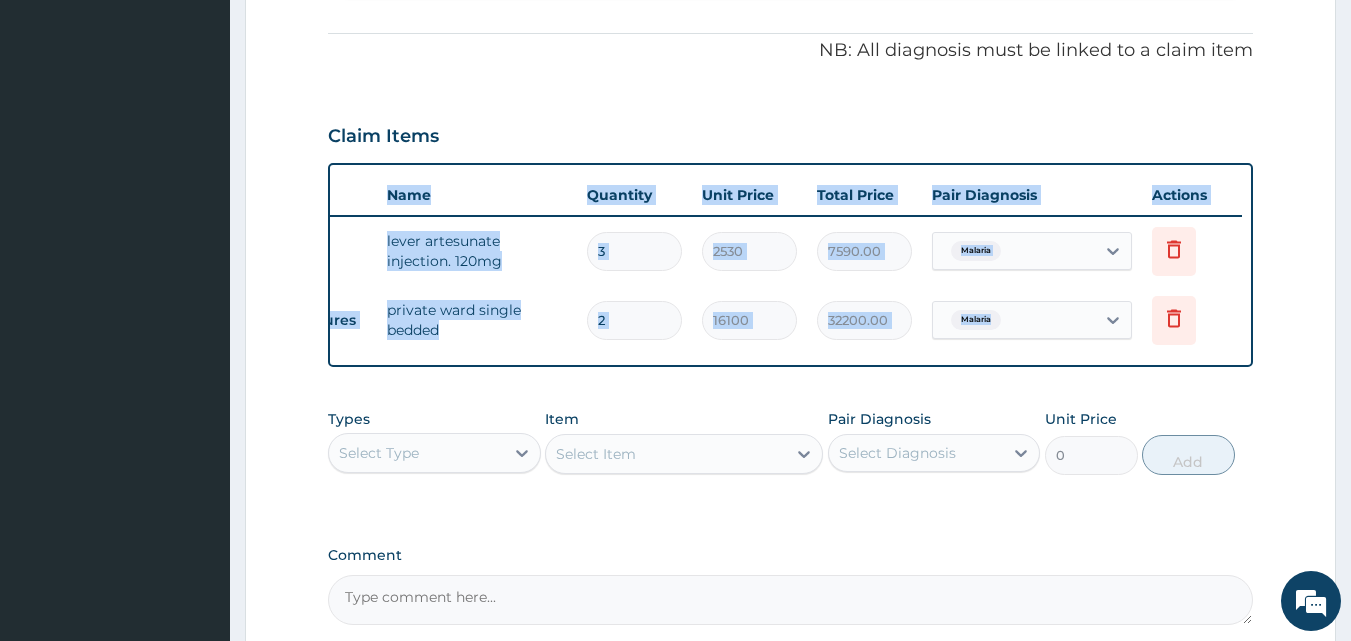 click on "PA Code / Prescription Code PA/DCD996 Encounter Date 03-08-2025 Important Notice Please enter PA codes before entering items that are not attached to a PA code   All diagnoses entered must be linked to a claim item. Diagnosis & Claim Items that are visible but inactive cannot be edited because they were imported from an already approved PA code. Diagnosis Malaria confirmed NB: All diagnosis must be linked to a claim item Claim Items Type Name Quantity Unit Price Total Price Pair Diagnosis Actions Drugs lever artesunate injection. 120mg 3 2530 7590.00 Malaria Delete Procedures private ward single bedded 2 16100 32200.00 Malaria Delete Types Select Type Item Select Item Pair Diagnosis Select Diagnosis Unit Price 0 Add Comment" at bounding box center [791, 117] 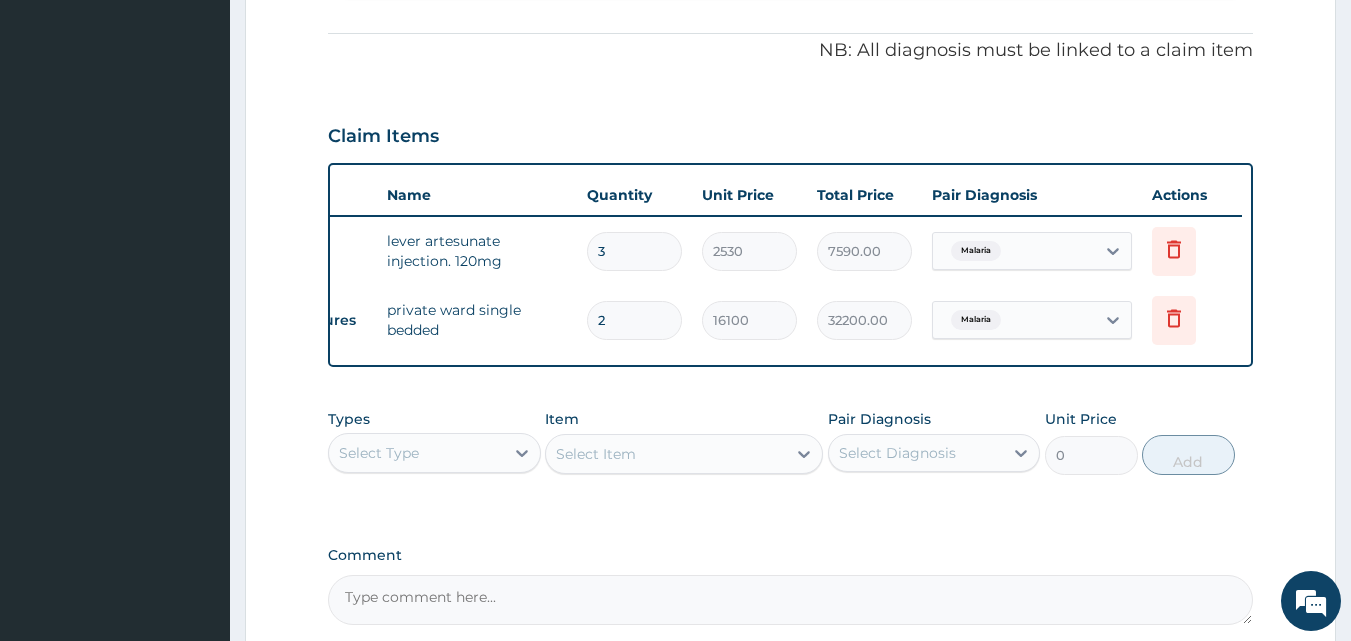 drag, startPoint x: 1133, startPoint y: 389, endPoint x: 810, endPoint y: 381, distance: 323.09906 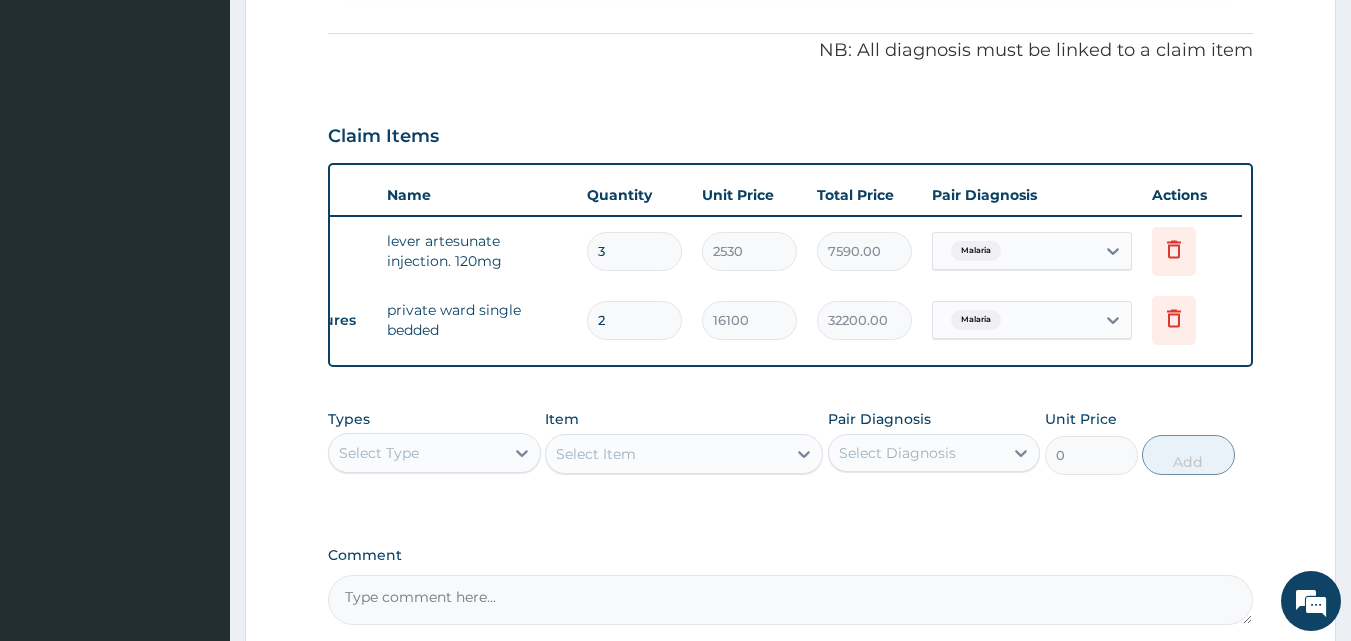 click on "PA Code / Prescription Code PA/DCD996 Encounter Date 03-08-2025 Important Notice Please enter PA codes before entering items that are not attached to a PA code   All diagnoses entered must be linked to a claim item. Diagnosis & Claim Items that are visible but inactive cannot be edited because they were imported from an already approved PA code. Diagnosis Malaria confirmed NB: All diagnosis must be linked to a claim item Claim Items Type Name Quantity Unit Price Total Price Pair Diagnosis Actions Drugs lever artesunate injection. 120mg 3 2530 7590.00 Malaria Delete Procedures private ward single bedded 2 16100 32200.00 Malaria Delete Types Select Type Item Select Item Pair Diagnosis Select Diagnosis Unit Price 0 Add Comment" at bounding box center (791, 117) 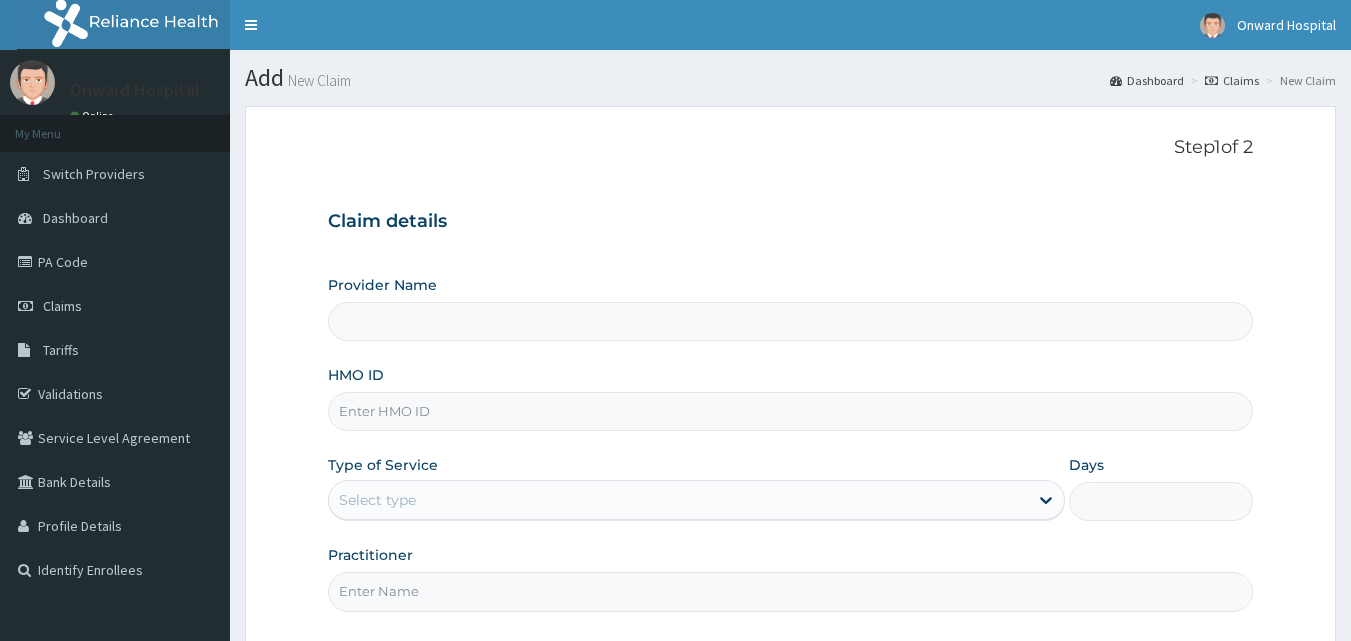 scroll, scrollTop: 0, scrollLeft: 0, axis: both 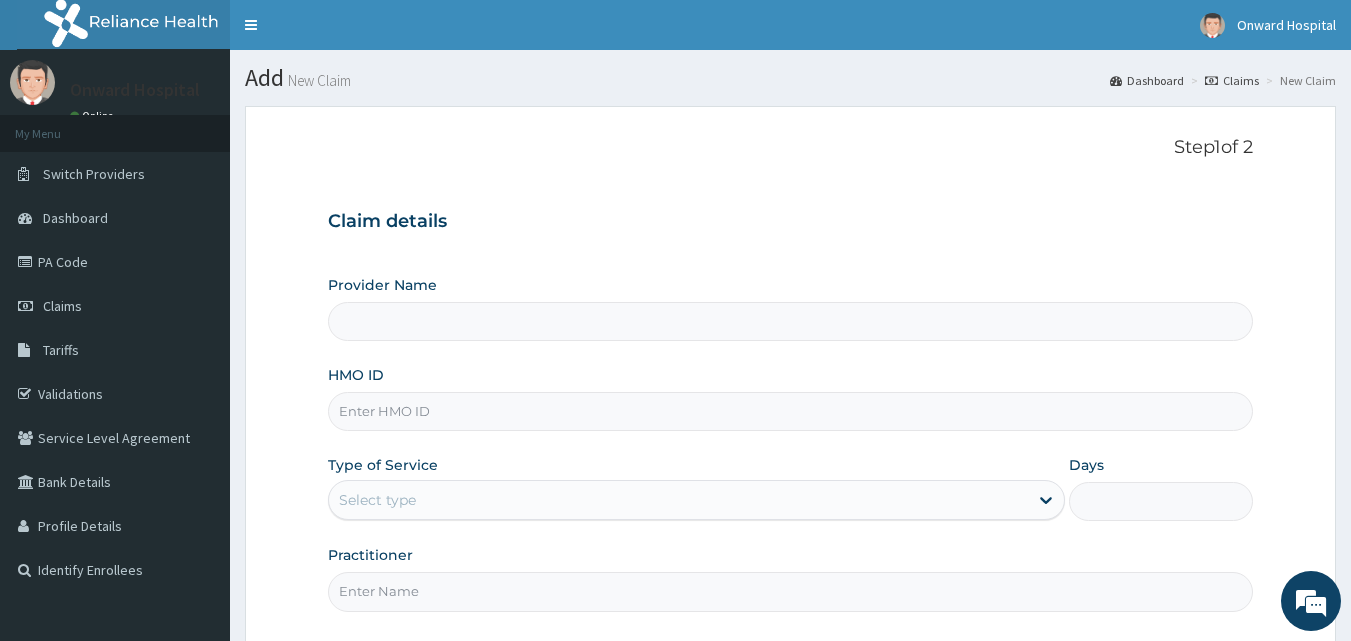 type on "ONWARD HOSPITAL" 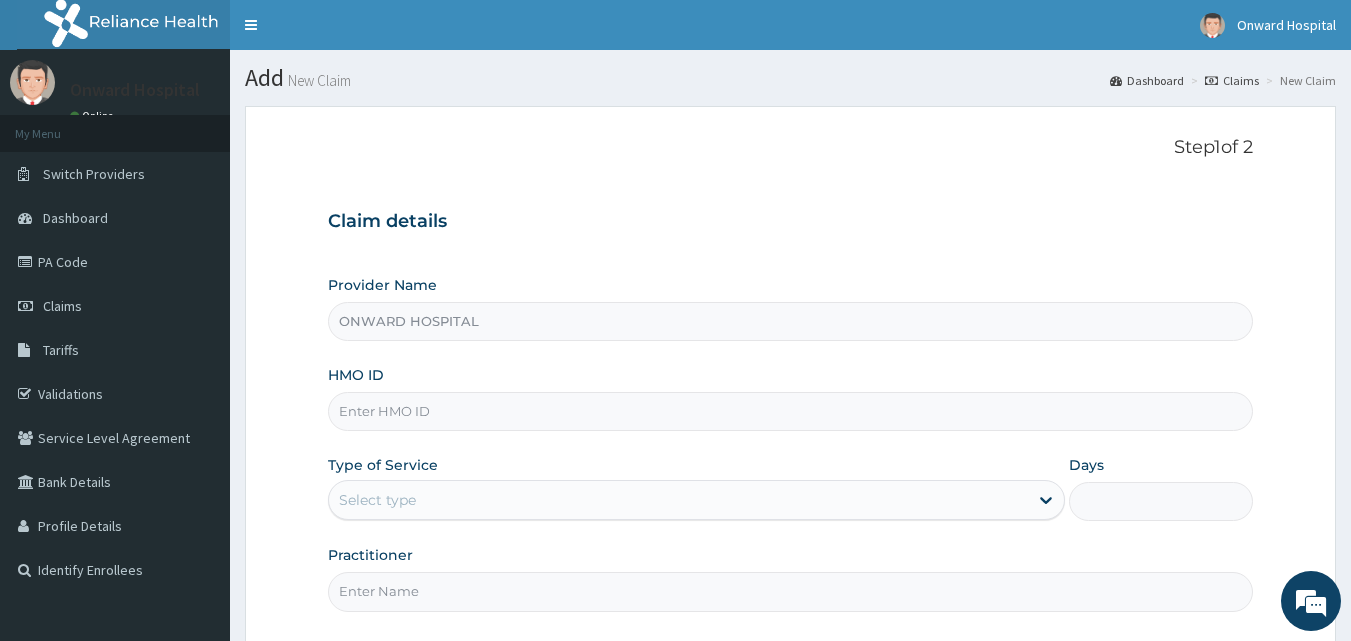 scroll, scrollTop: 0, scrollLeft: 0, axis: both 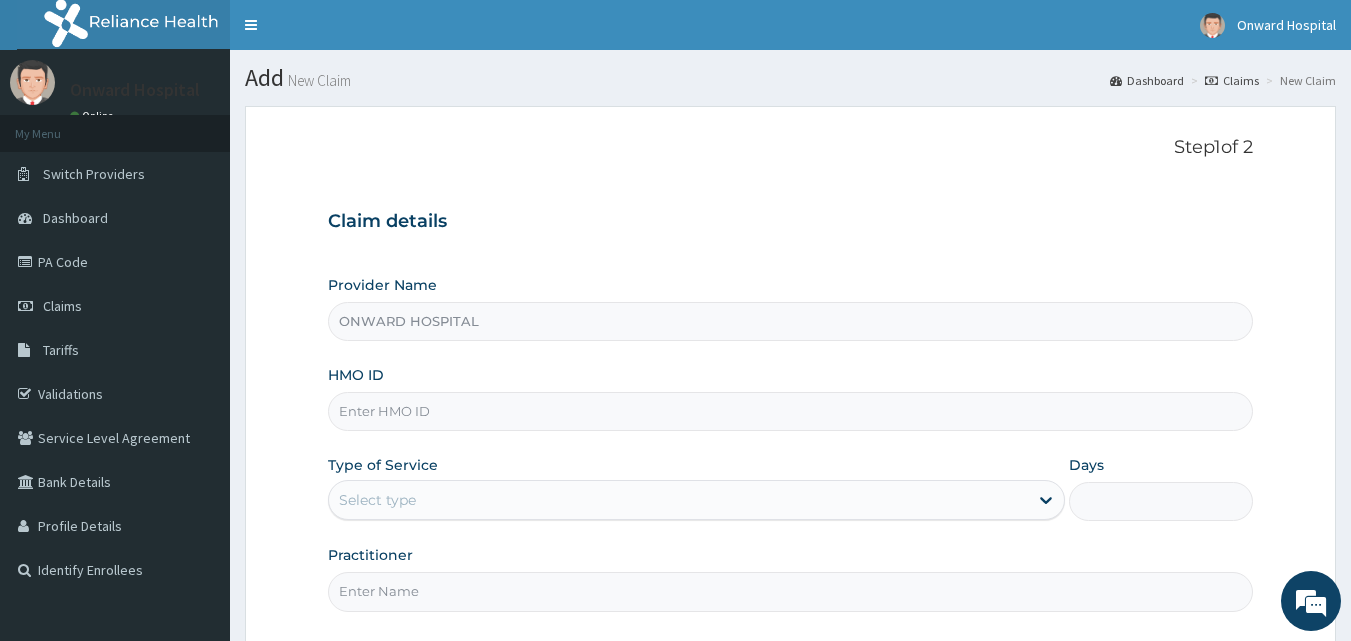 click on "ONWARD HOSPITAL" at bounding box center (791, 321) 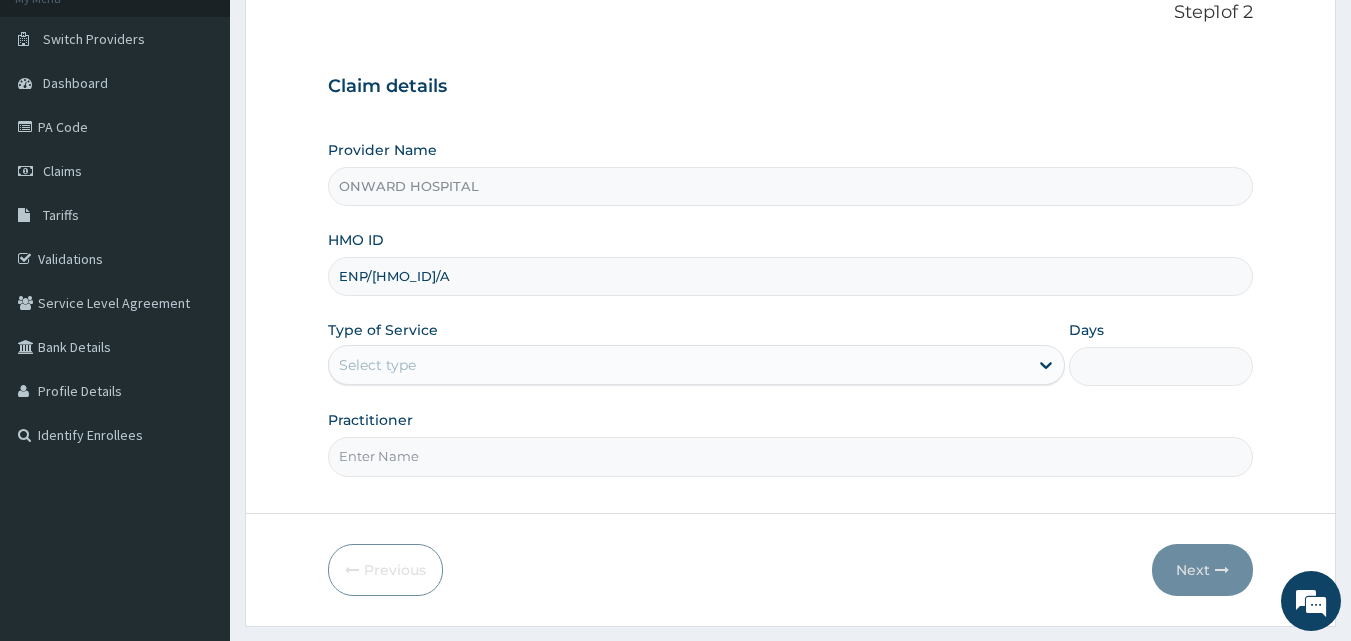 scroll, scrollTop: 187, scrollLeft: 0, axis: vertical 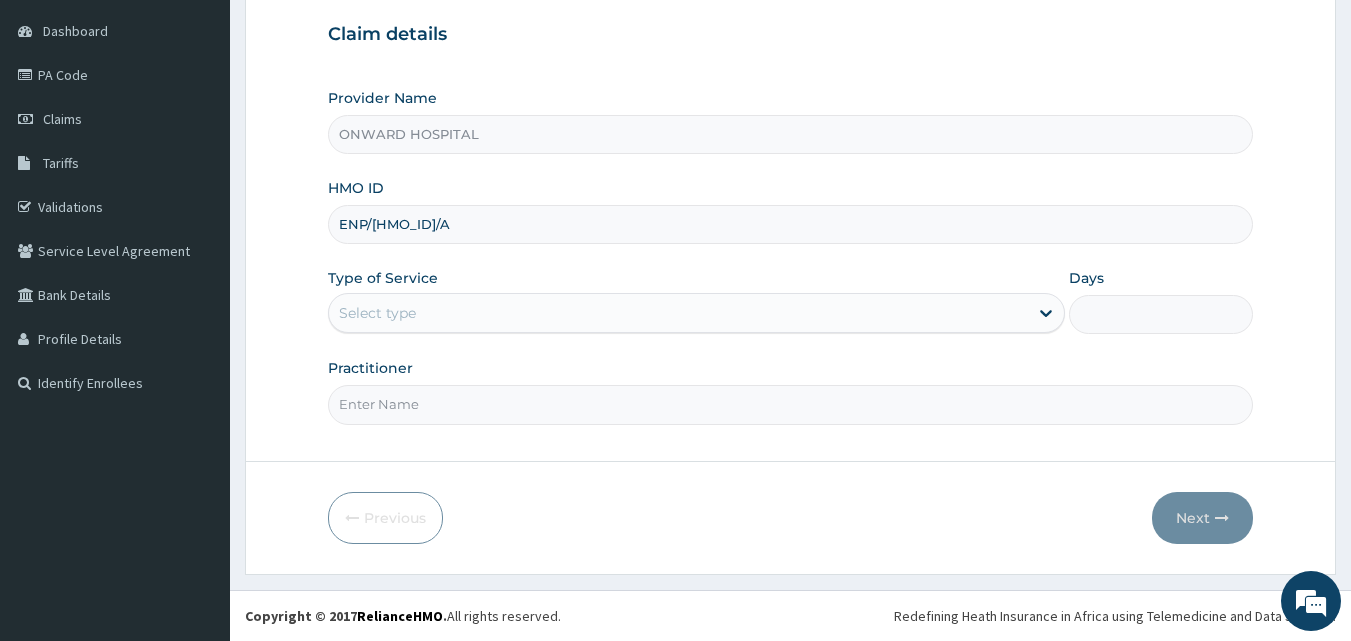type on "ENP/10684/A" 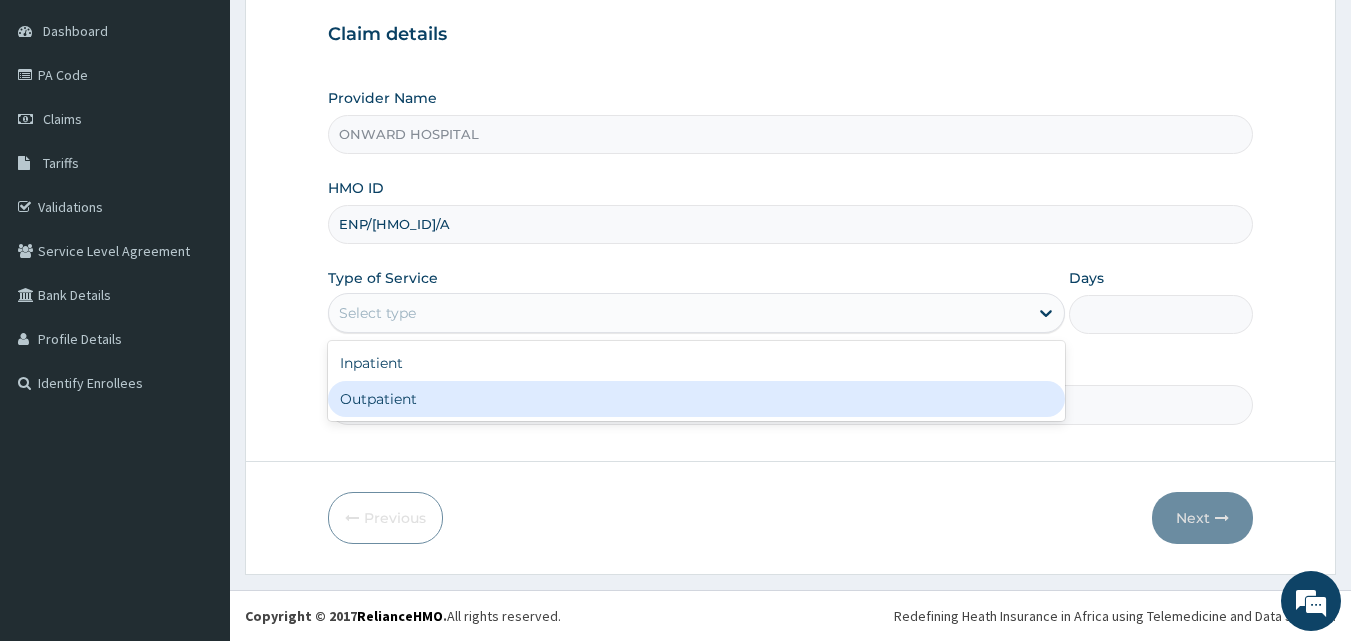 drag, startPoint x: 491, startPoint y: 378, endPoint x: 484, endPoint y: 391, distance: 14.764823 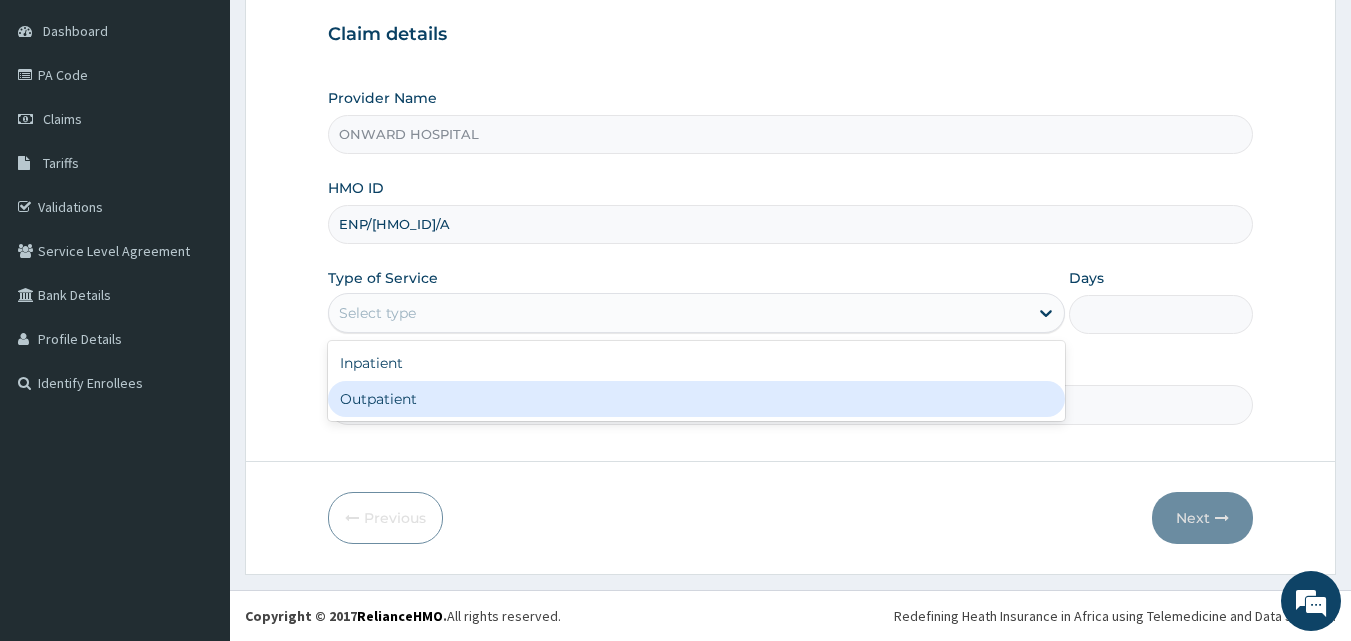 type on "1" 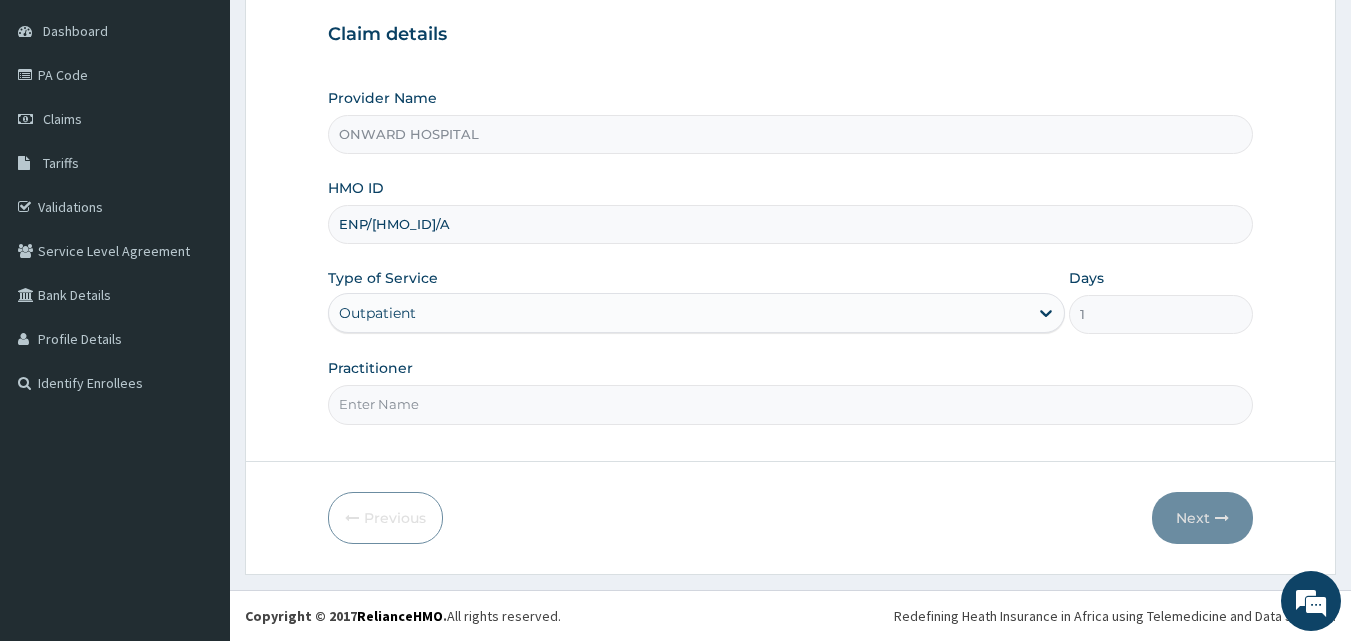 click on "Step  1  of 2 Claim details Provider Name ONWARD HOSPITAL HMO ID ENP/10684/A Type of Service Outpatient Days 1 Practitioner" at bounding box center [791, 190] 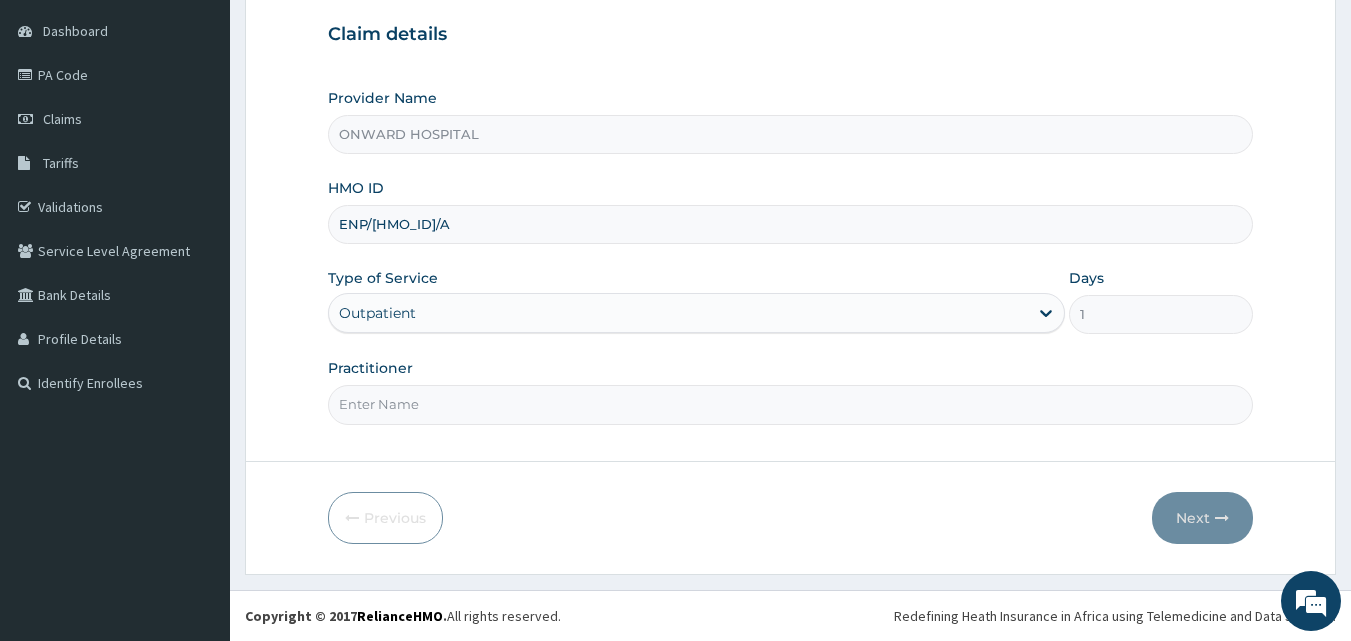 click on "Practitioner" at bounding box center [791, 404] 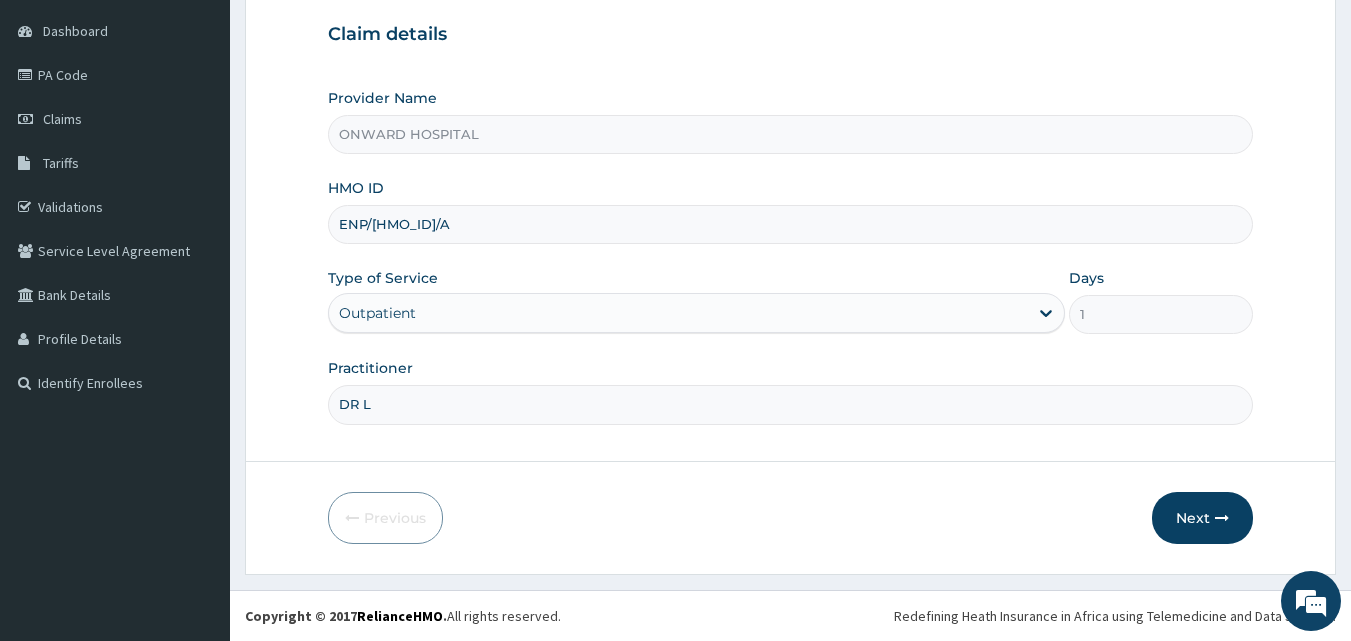 type on "DR LAIYEMO" 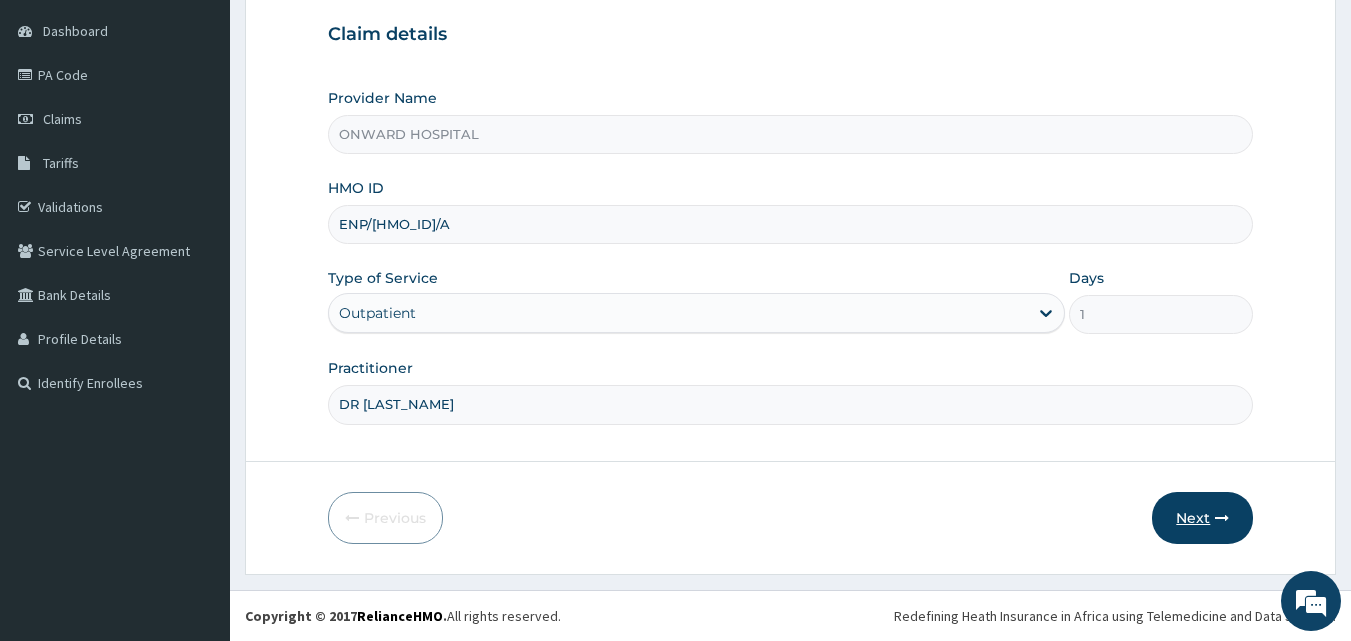 click on "Next" at bounding box center [1202, 518] 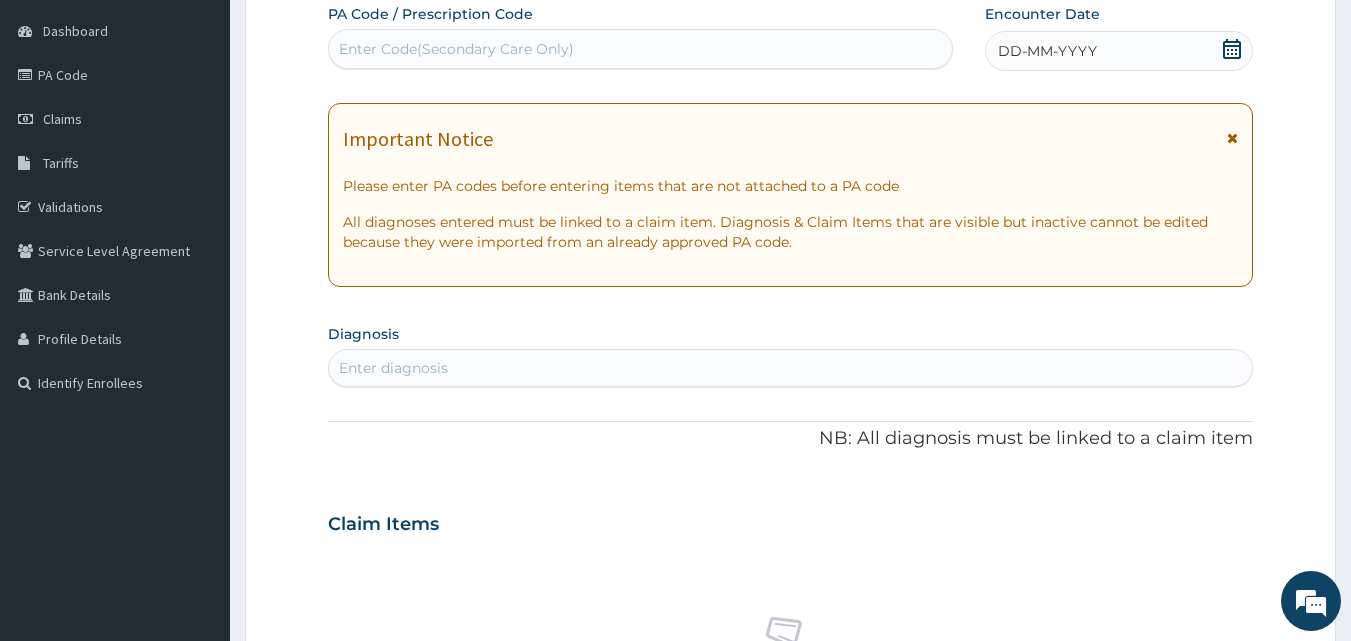 click on "DD-MM-YYYY" at bounding box center [1119, 51] 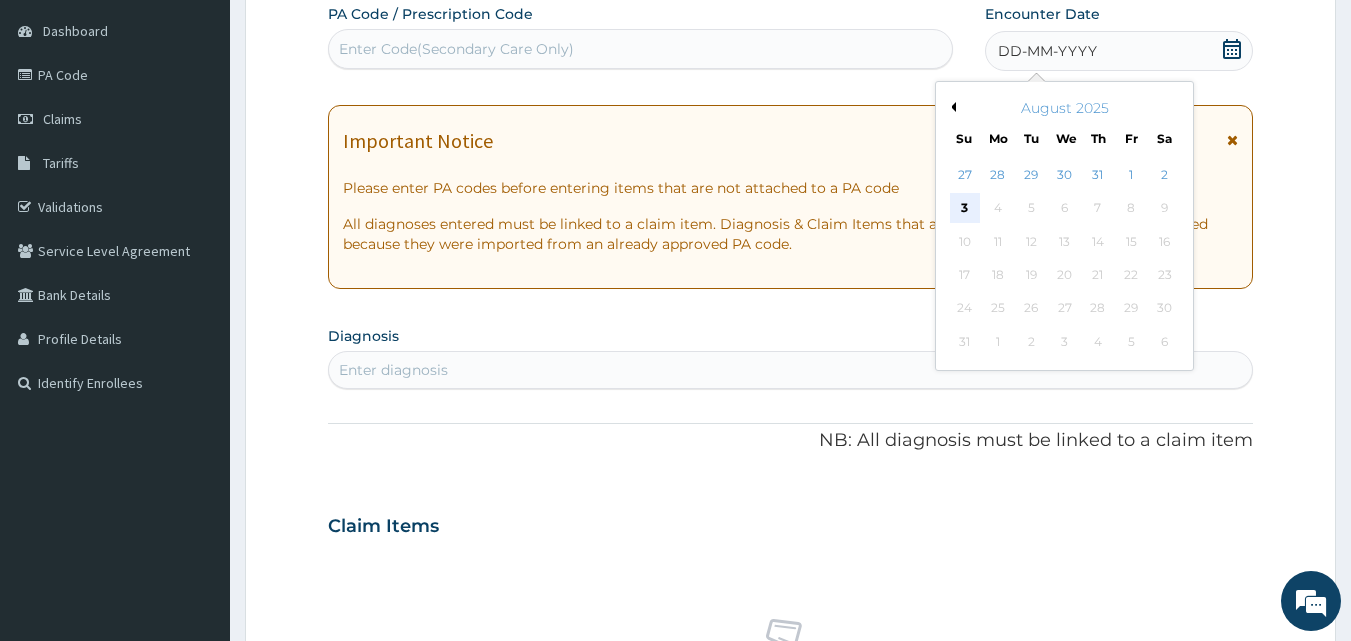 click on "3" at bounding box center [965, 209] 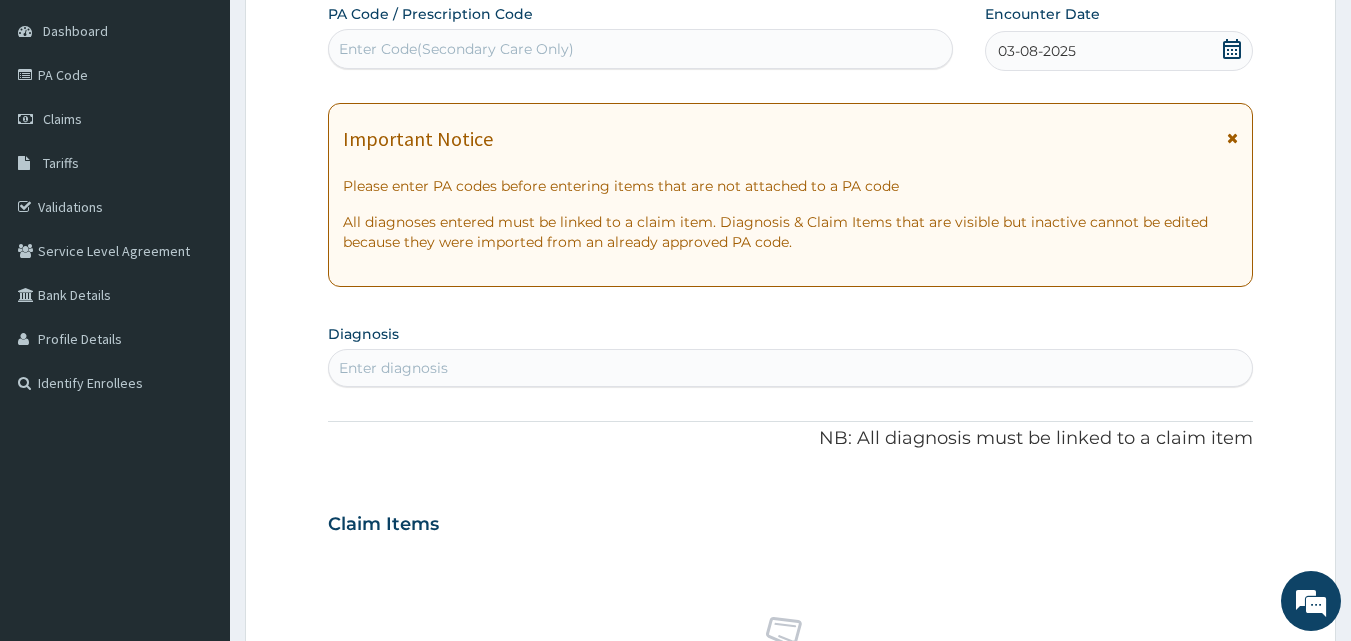 click on "Enter diagnosis" at bounding box center [791, 368] 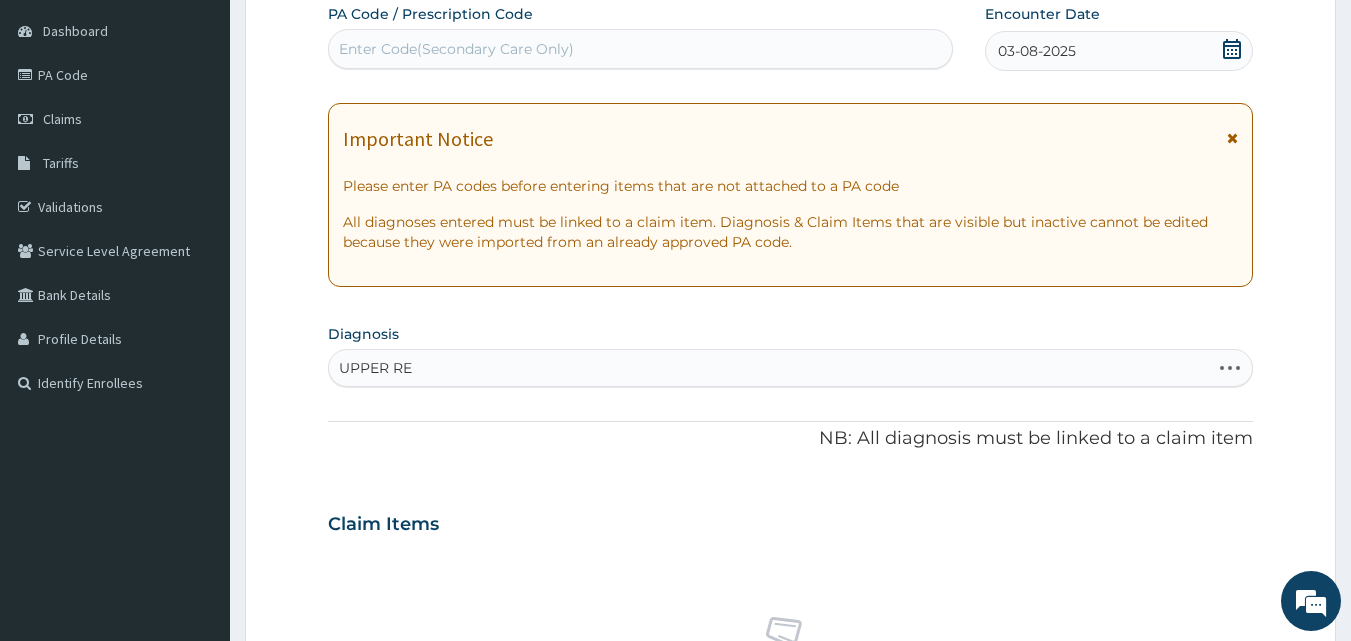 type on "UPPER RES" 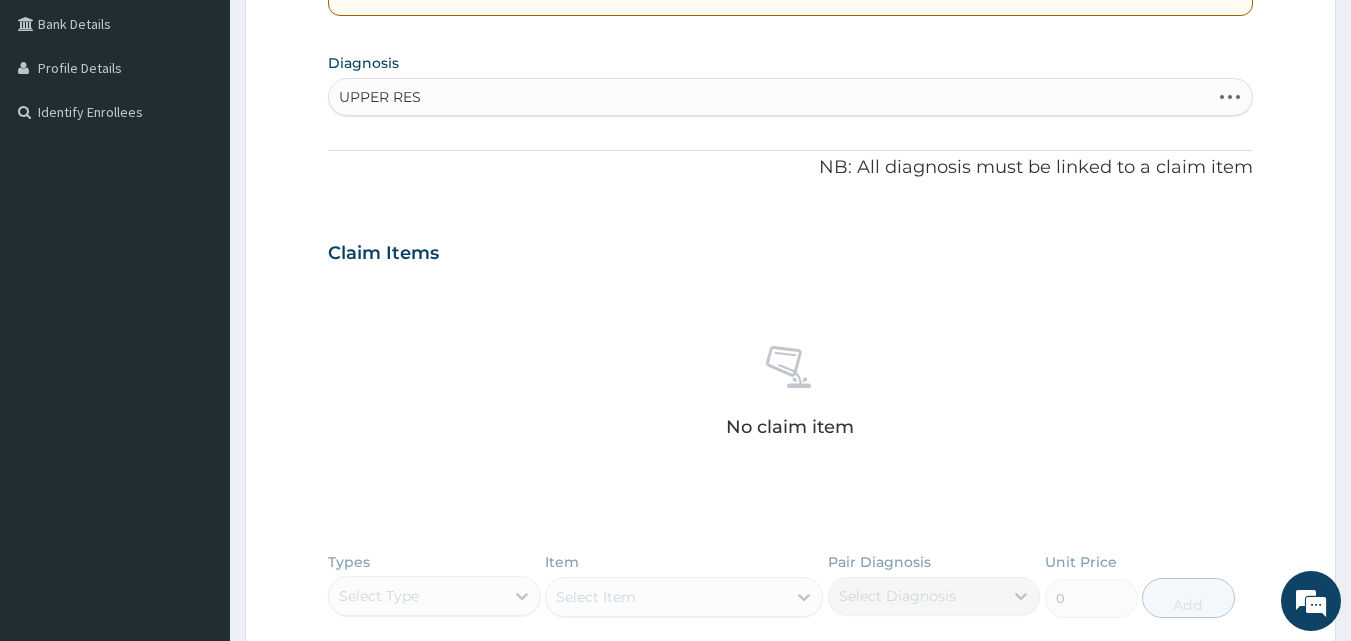 scroll, scrollTop: 487, scrollLeft: 0, axis: vertical 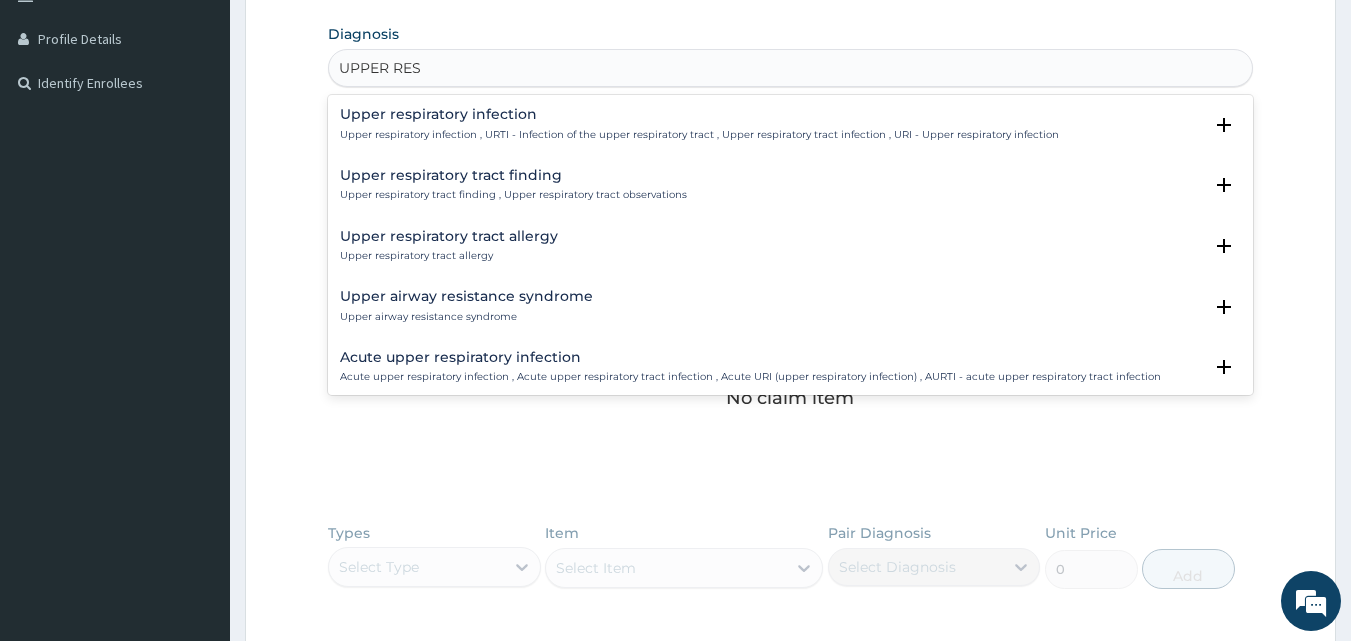 click on "Upper respiratory infection Upper respiratory infection , URTI - Infection of the upper respiratory tract , Upper respiratory tract infection , URI - Upper respiratory infection" at bounding box center [699, 124] 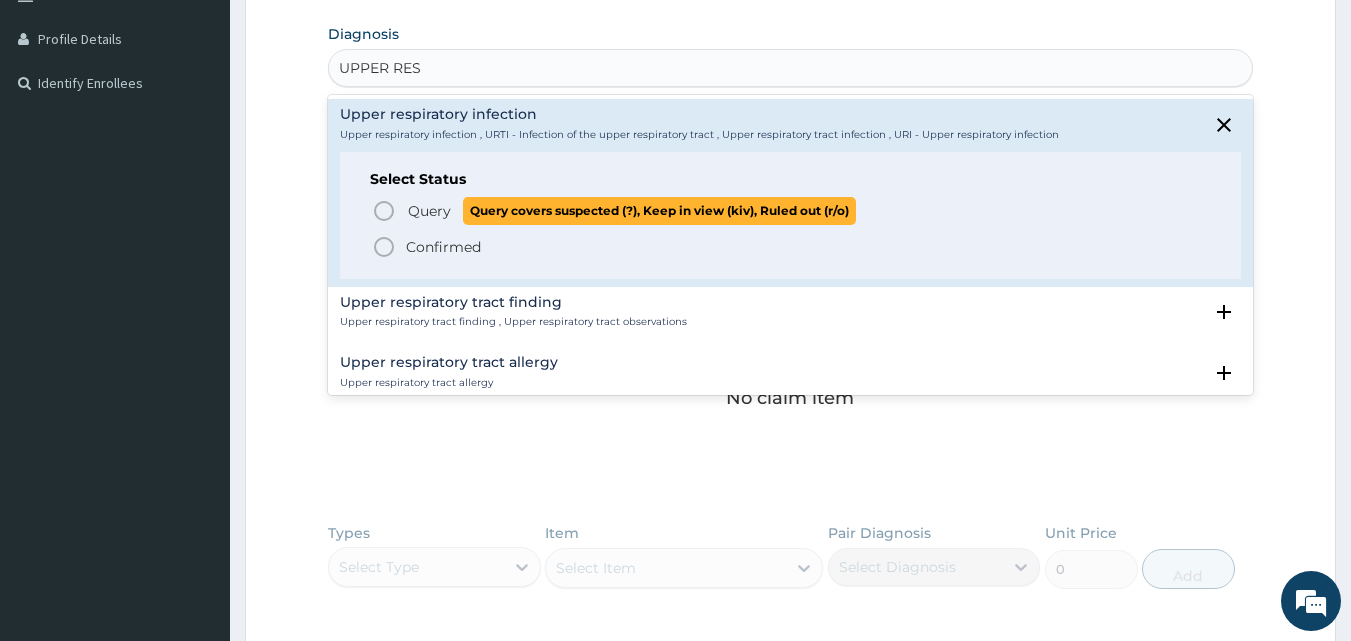click 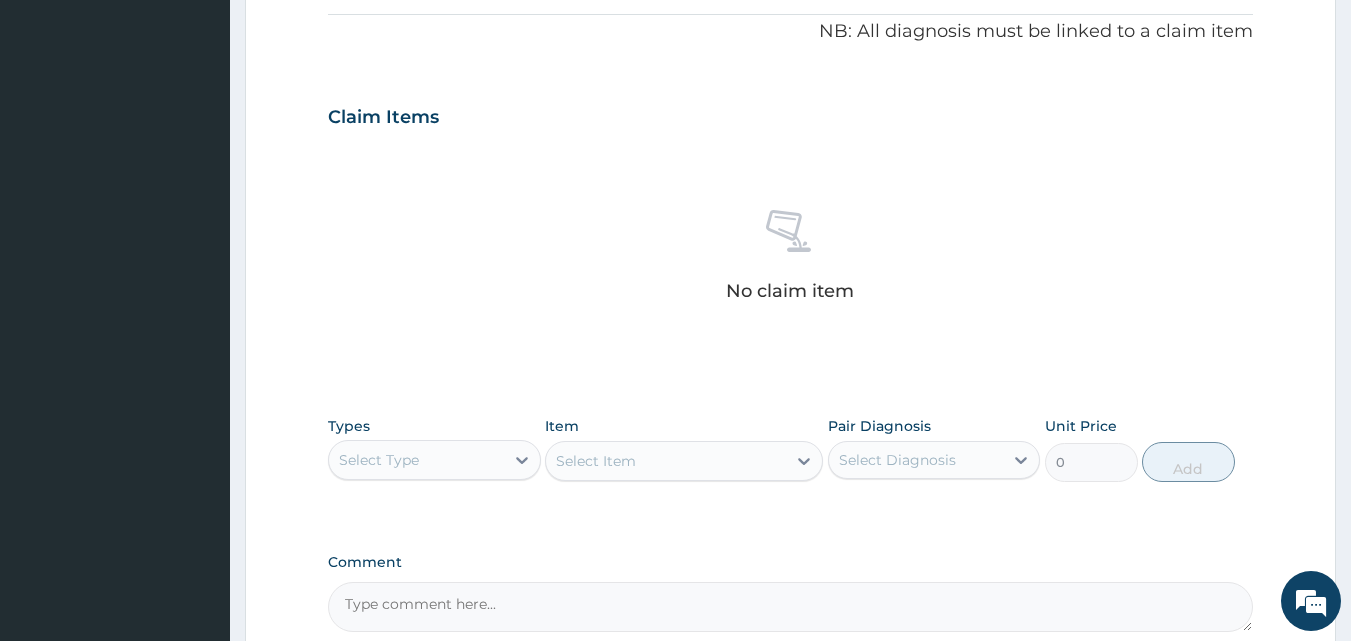 scroll, scrollTop: 801, scrollLeft: 0, axis: vertical 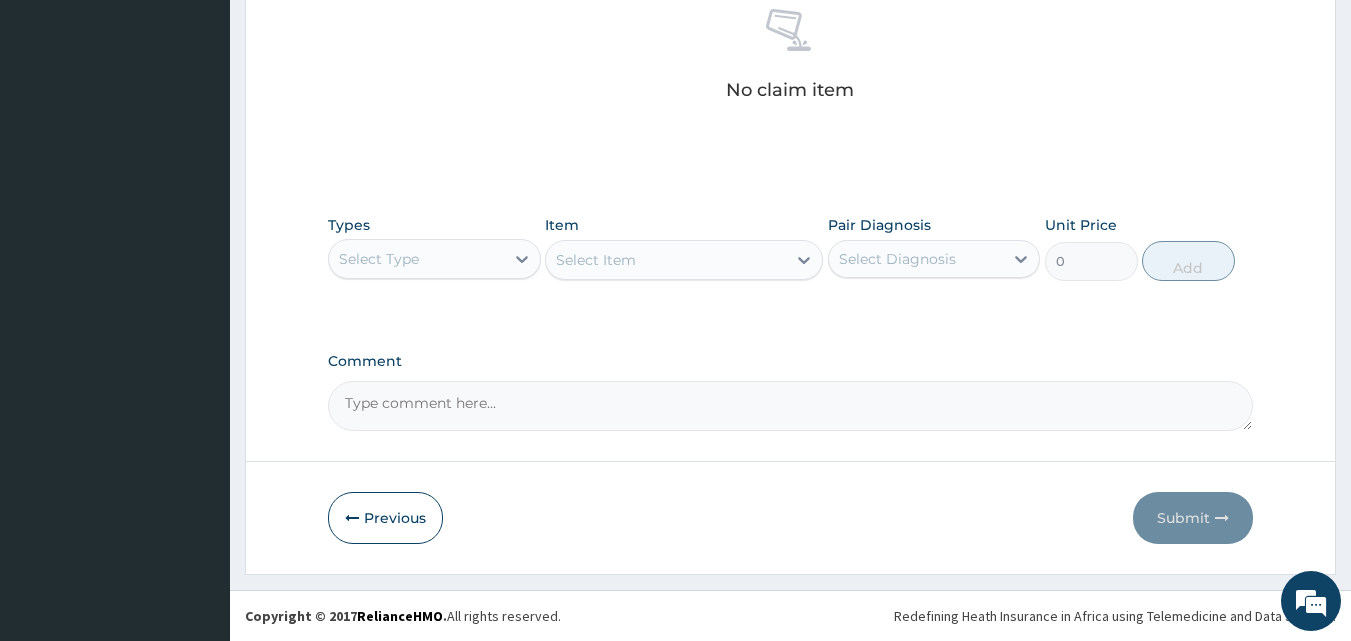 click on "Select Type" at bounding box center [379, 259] 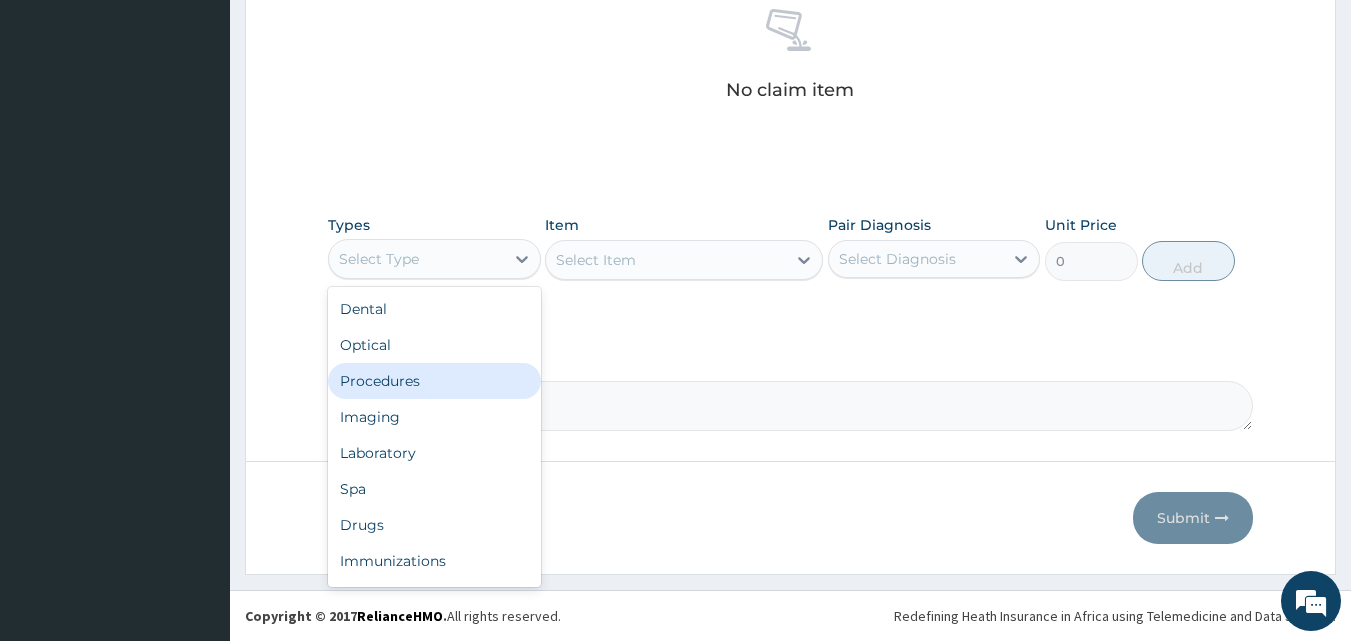 click on "Procedures" at bounding box center [434, 381] 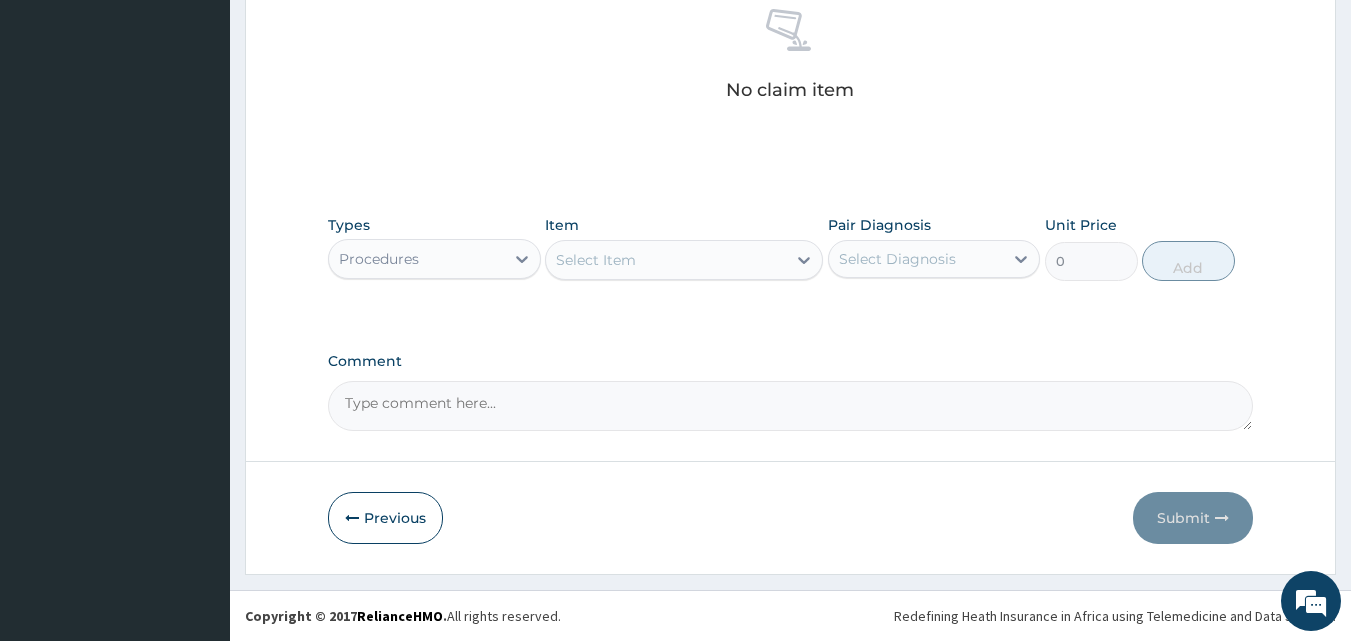 click on "Select Item" at bounding box center (666, 260) 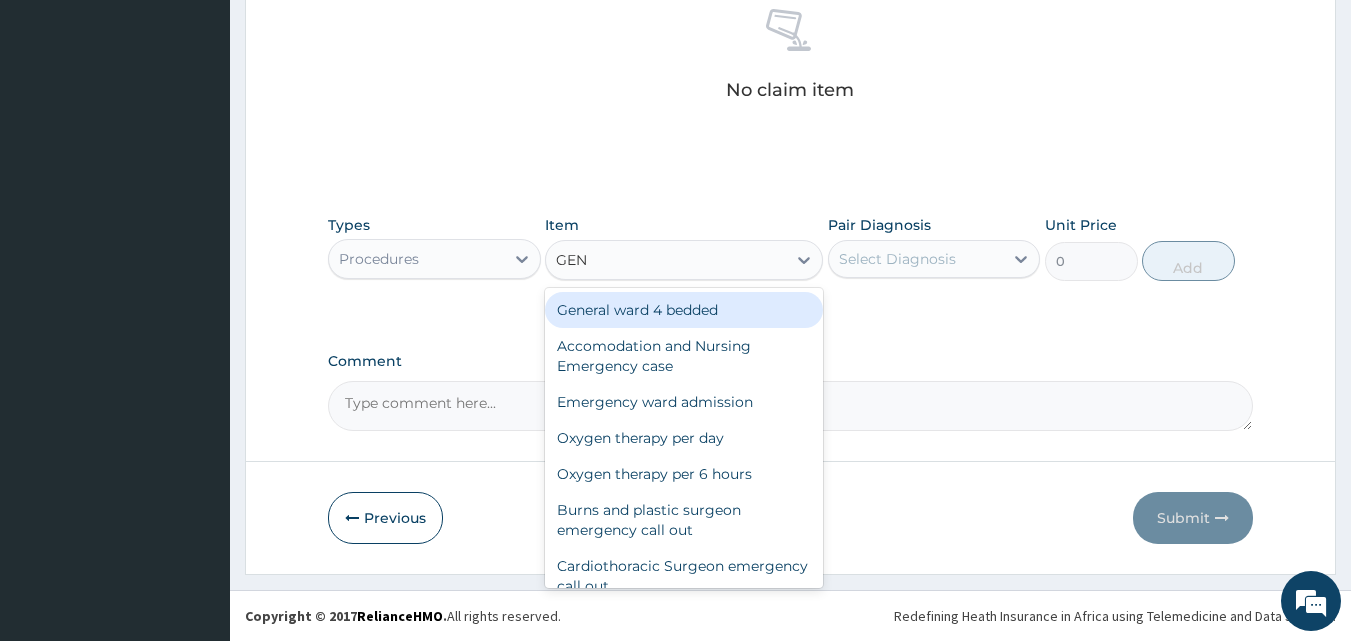 type on "GENE" 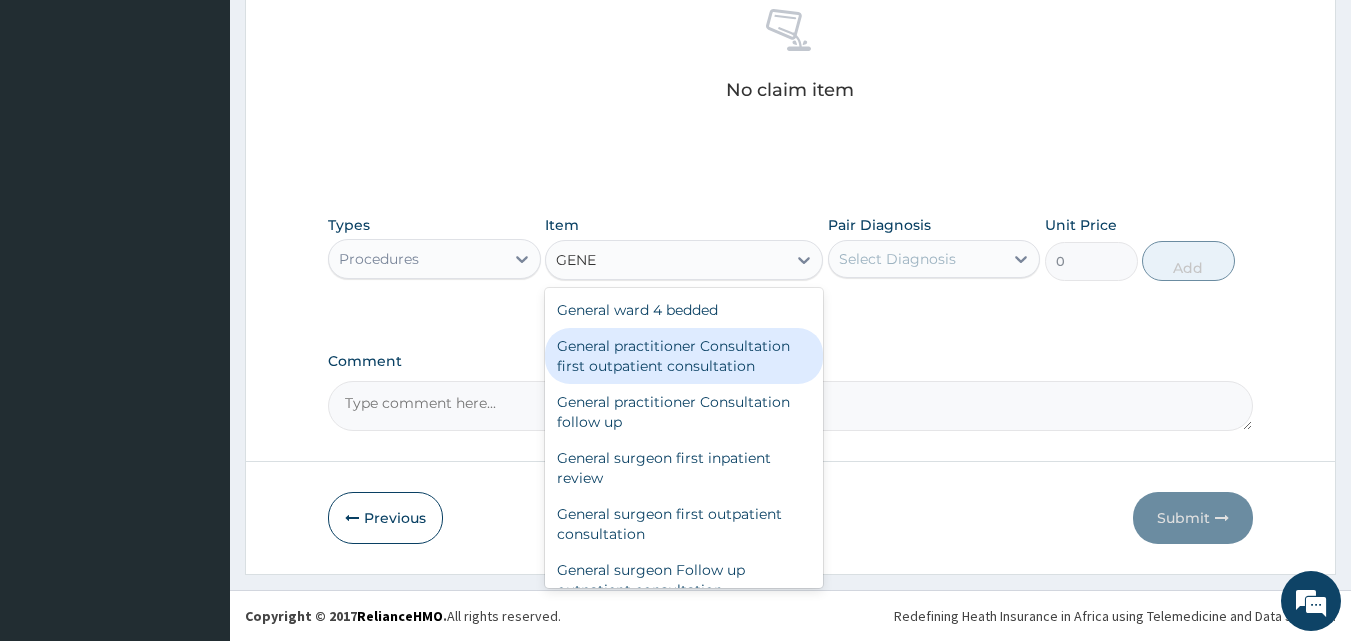 click on "General practitioner Consultation first outpatient consultation" at bounding box center [684, 356] 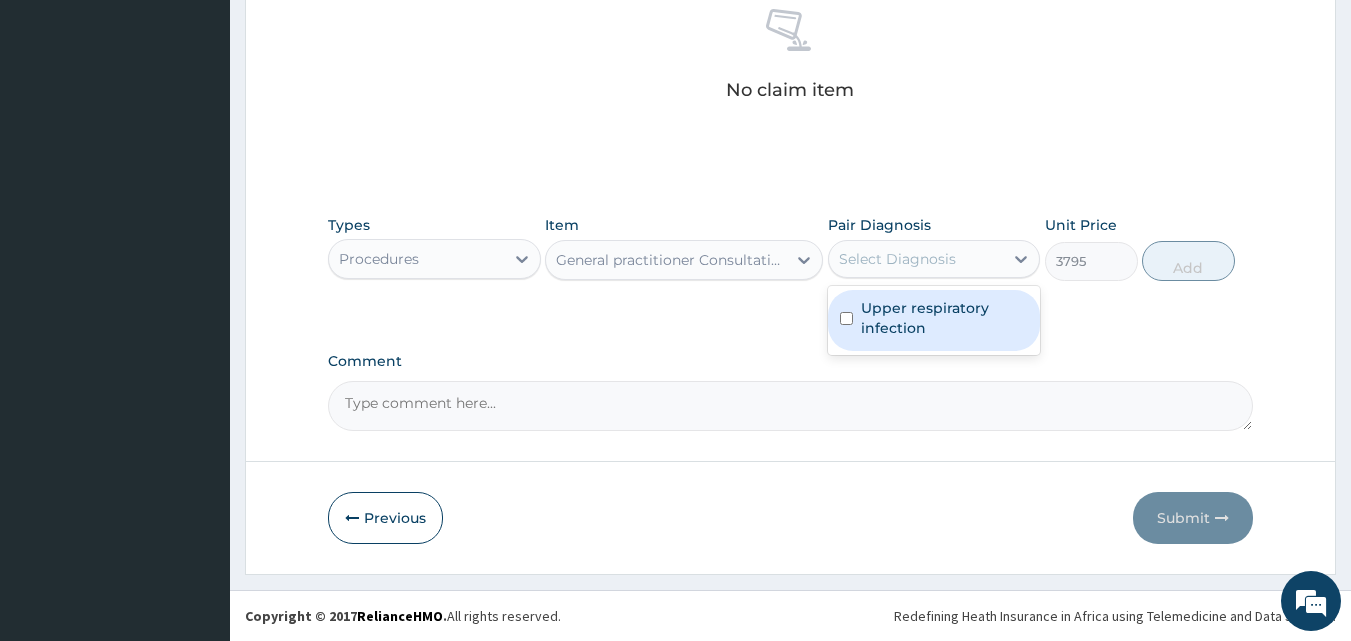 click on "Select Diagnosis" at bounding box center [897, 259] 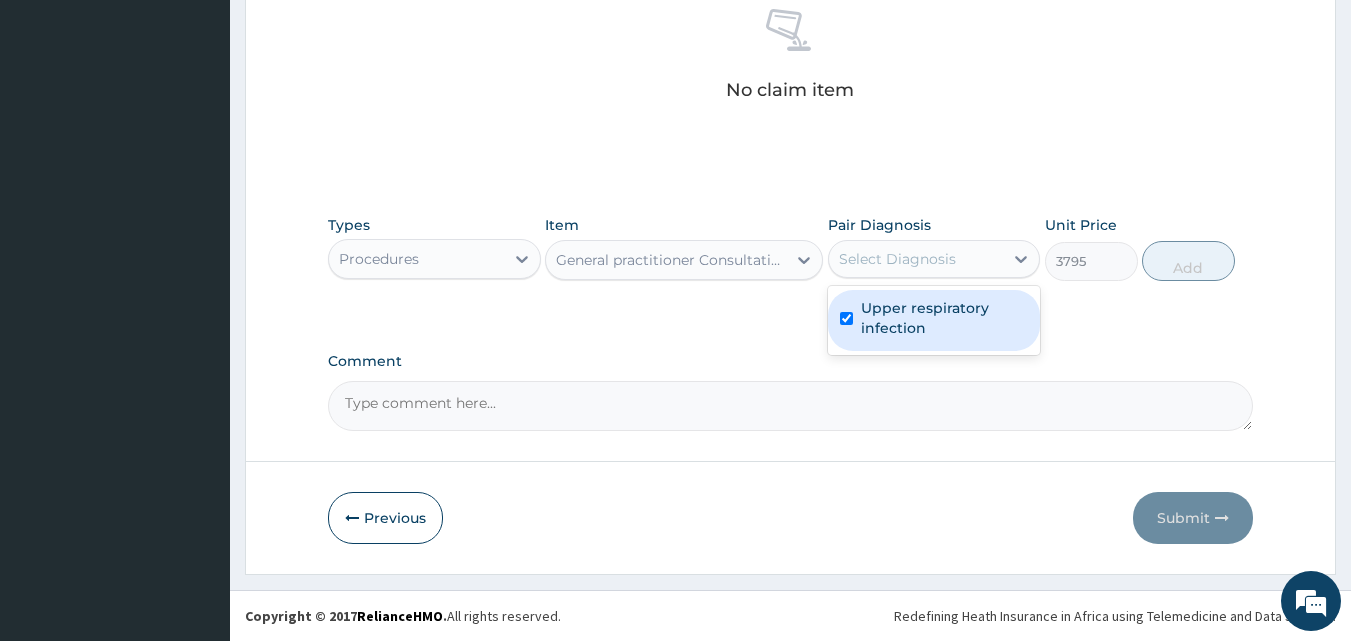checkbox on "true" 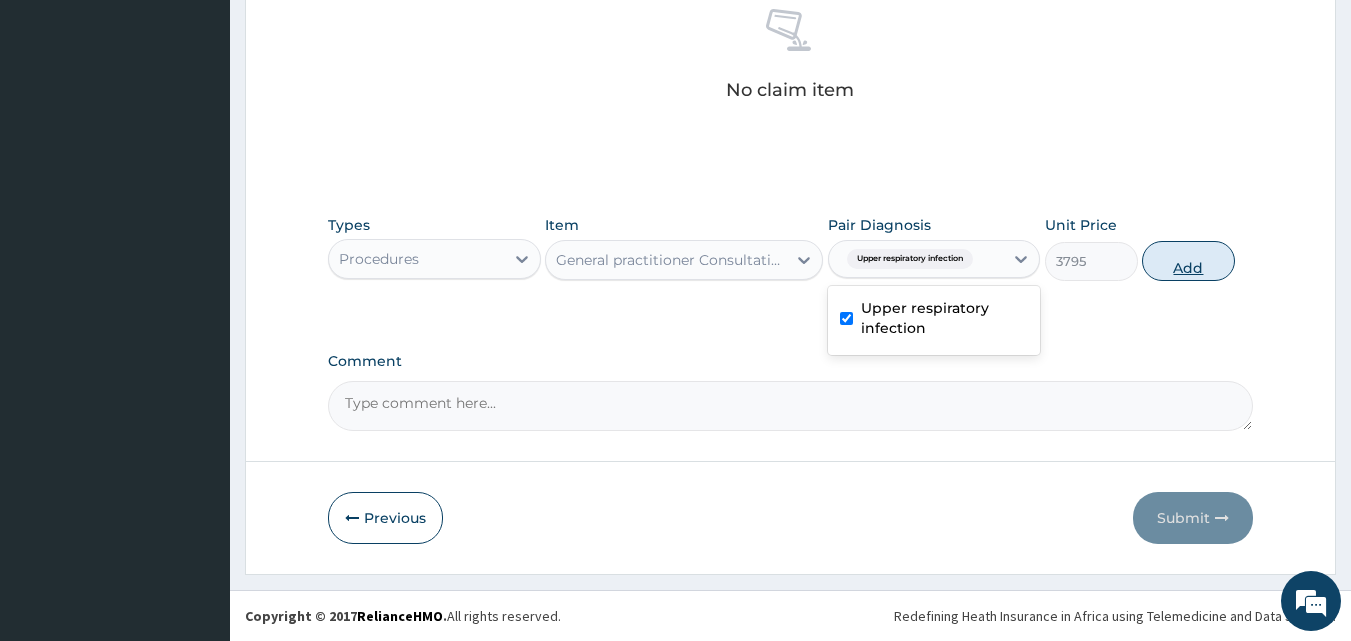 click on "Add" at bounding box center (1188, 261) 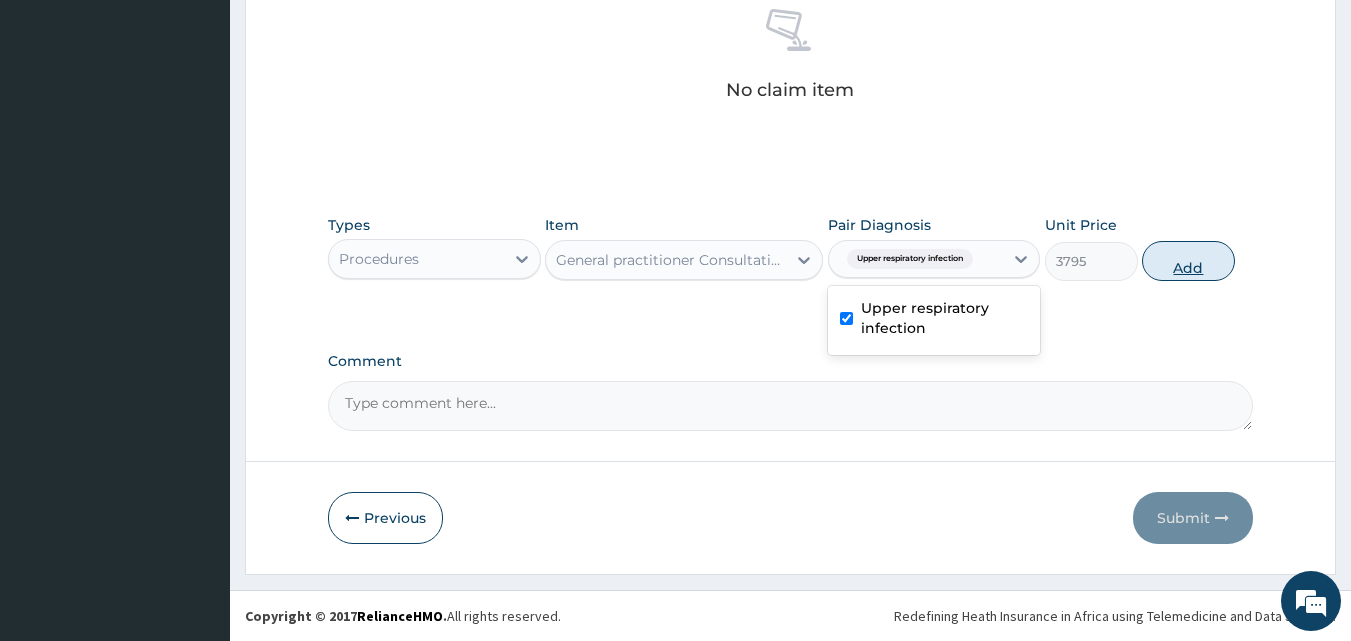 type on "0" 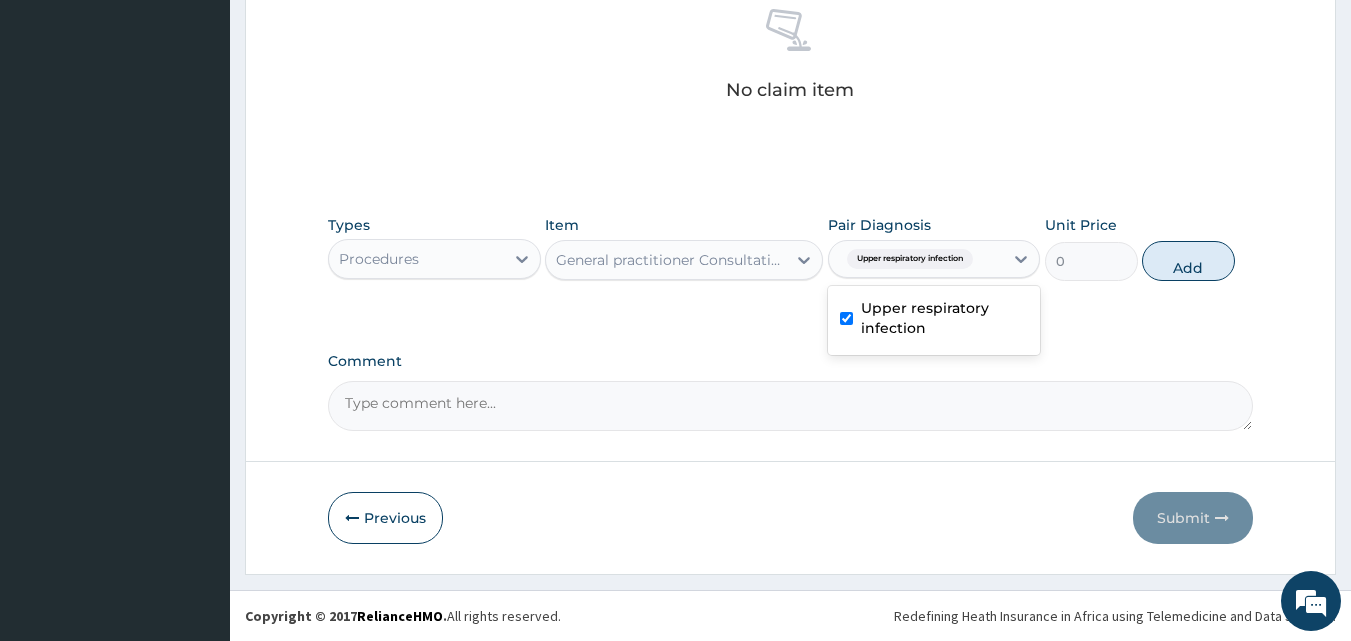 scroll, scrollTop: 732, scrollLeft: 0, axis: vertical 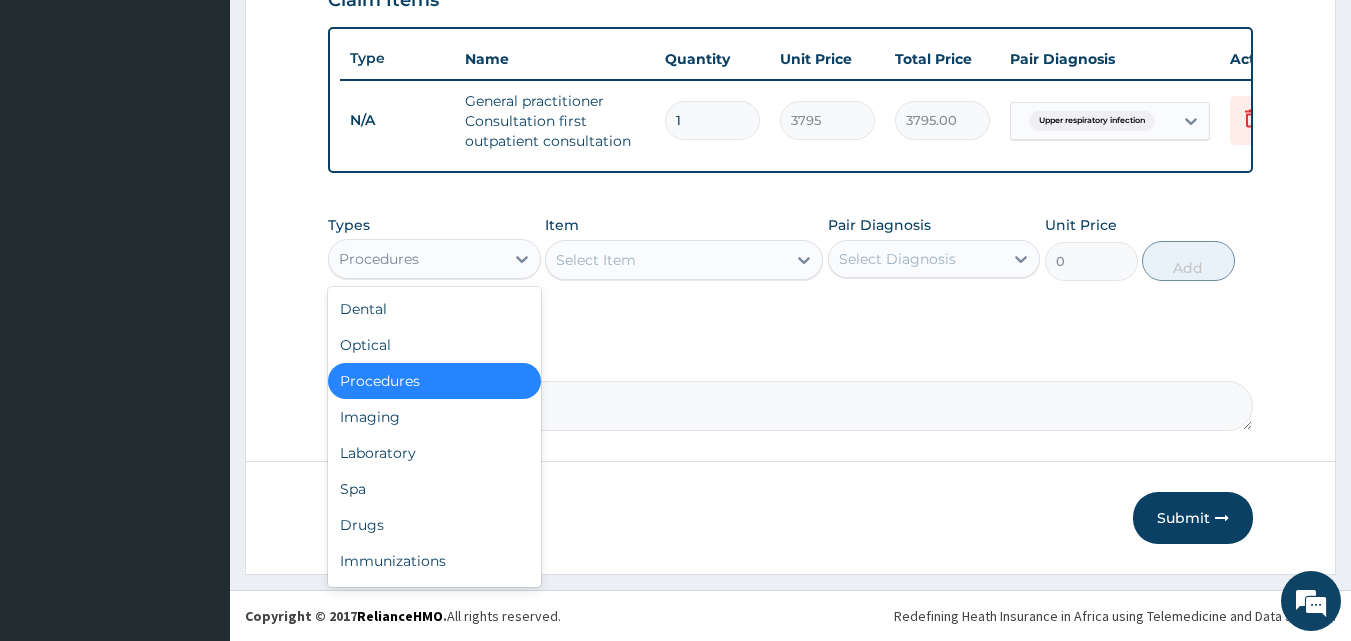 click on "Procedures" at bounding box center [416, 259] 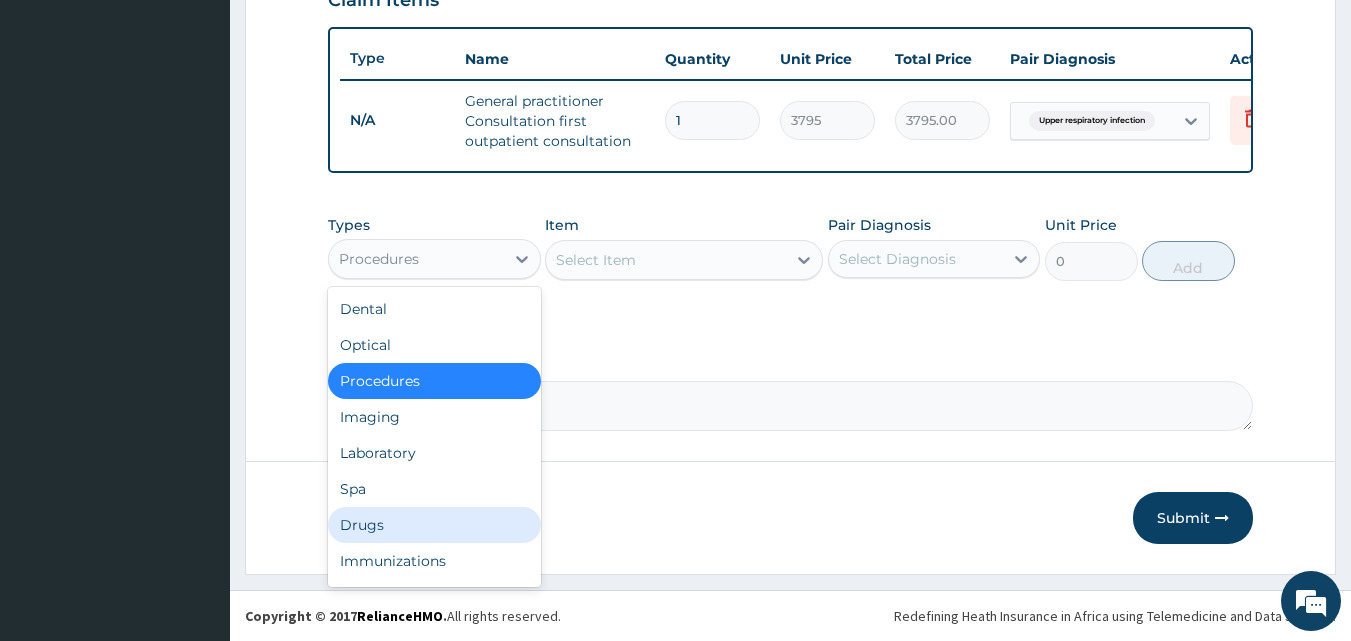 click on "Drugs" at bounding box center [434, 525] 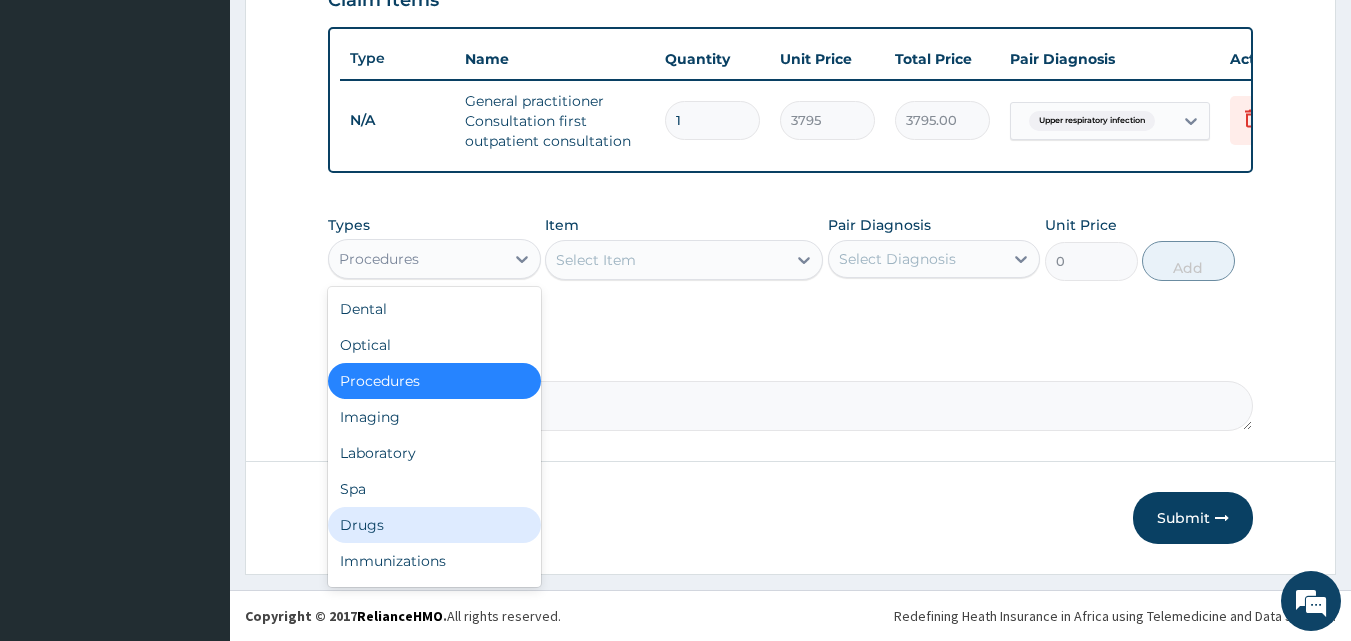 click on "Previous" at bounding box center (385, 518) 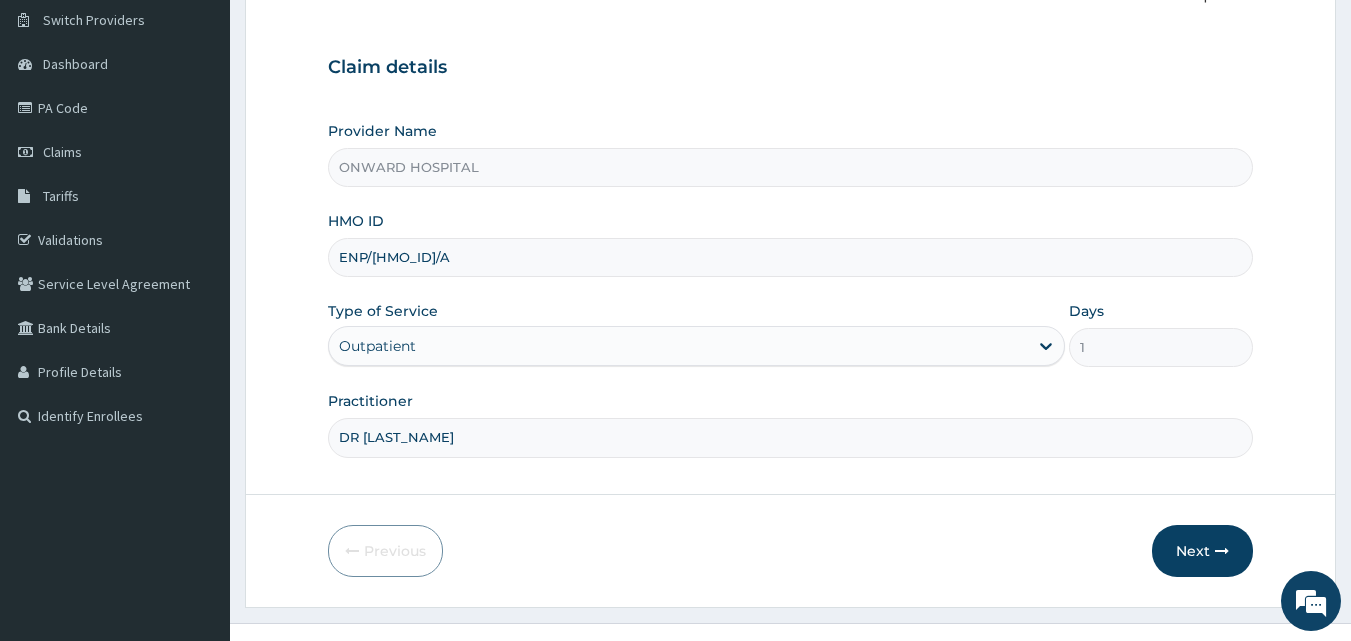 scroll, scrollTop: 187, scrollLeft: 0, axis: vertical 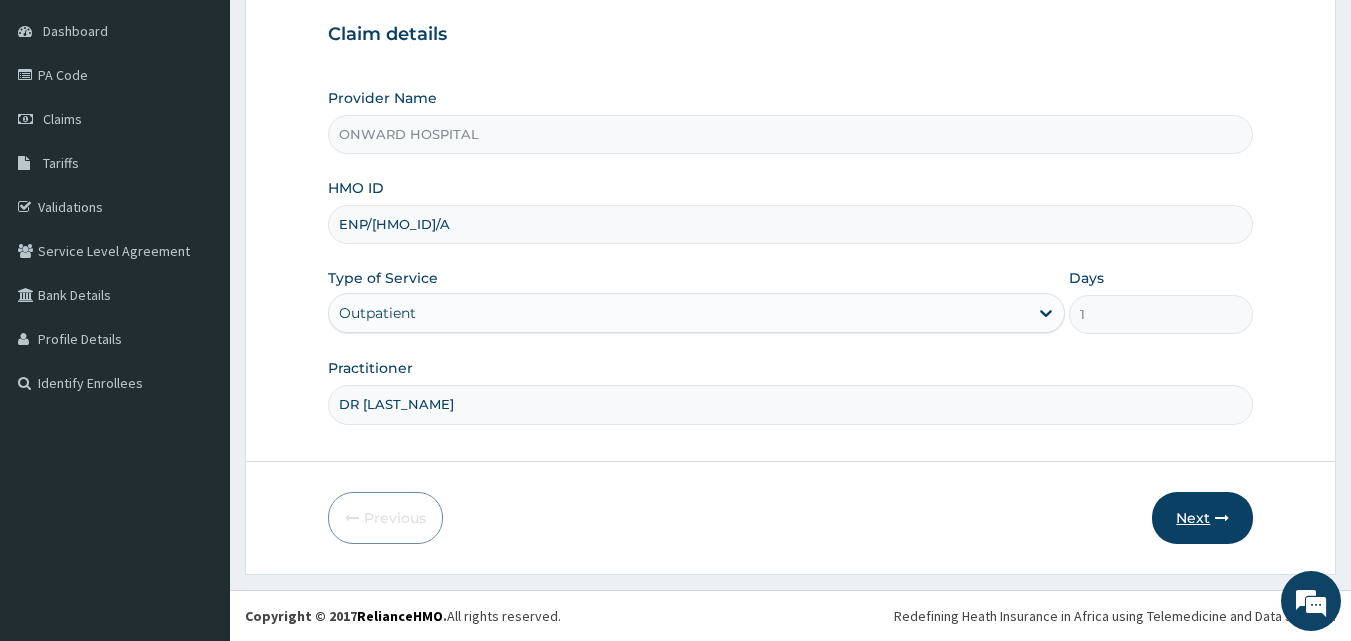 click on "Next" at bounding box center (1202, 518) 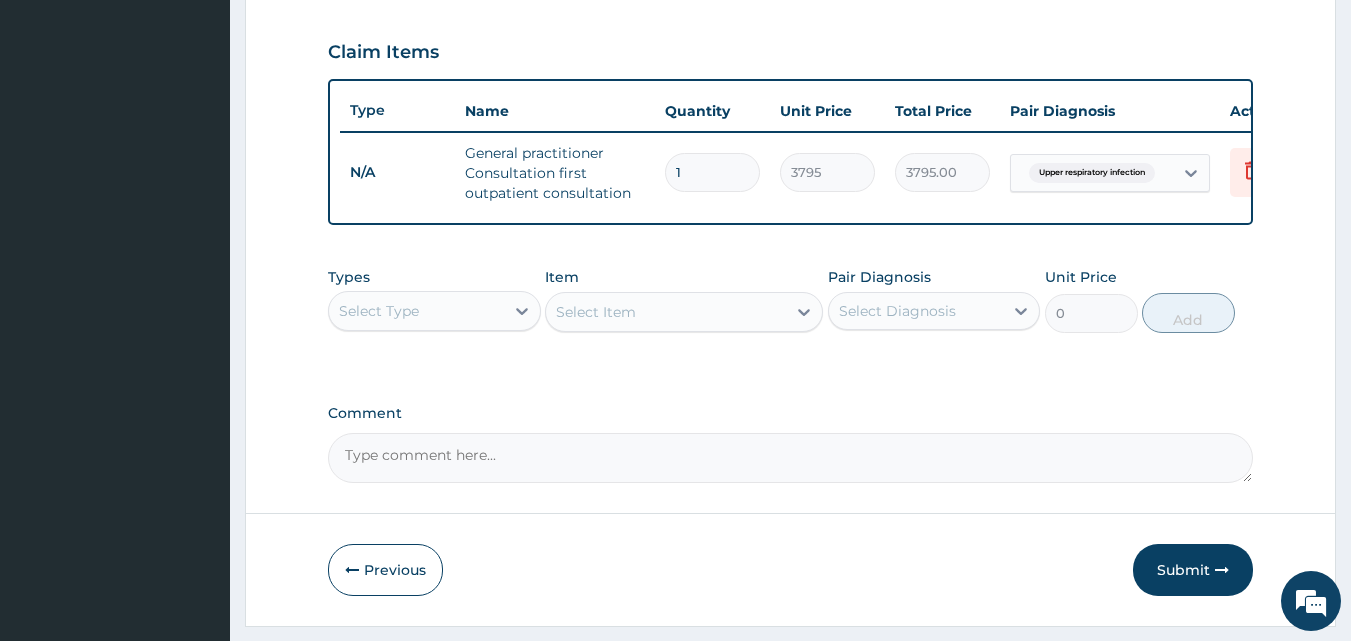 scroll, scrollTop: 687, scrollLeft: 0, axis: vertical 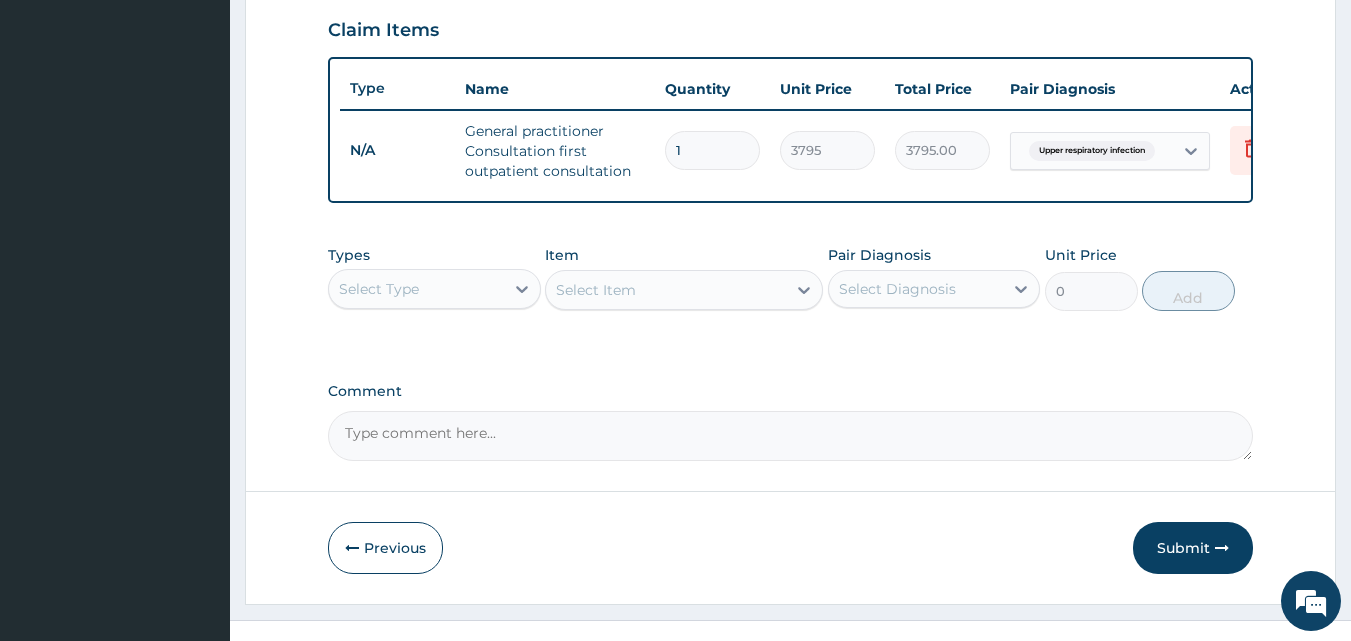 click on "Select Type" at bounding box center (416, 289) 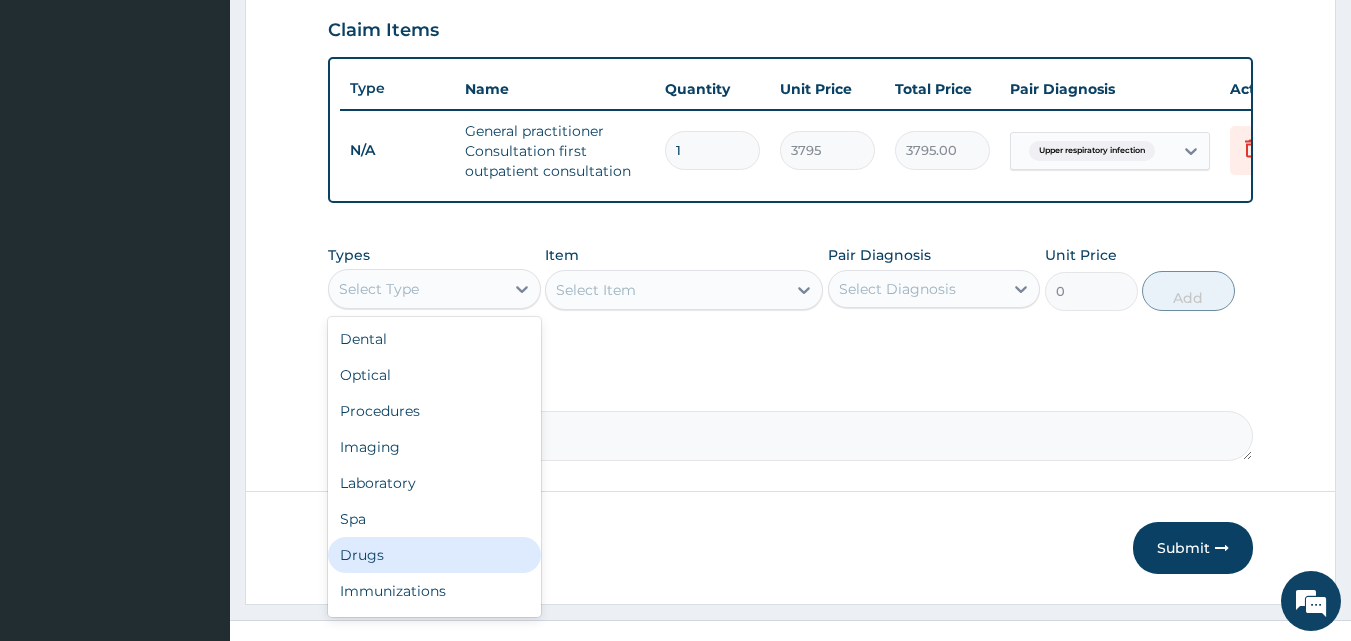 click on "Drugs" at bounding box center (434, 555) 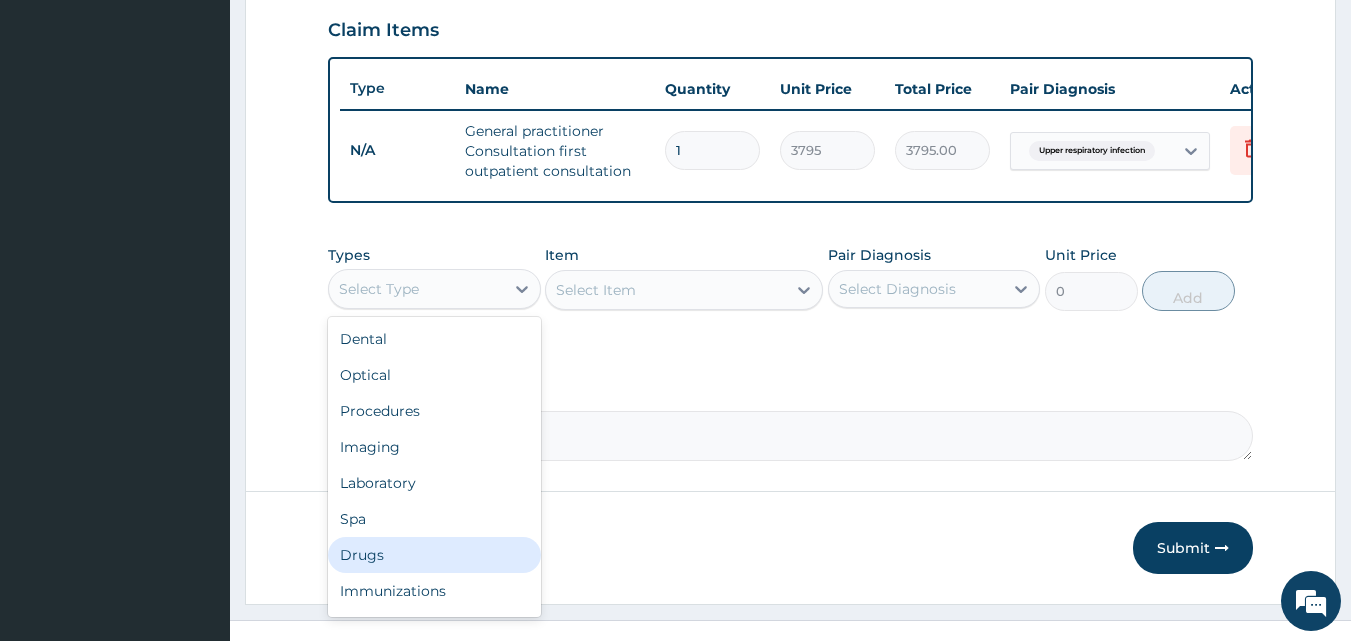 drag, startPoint x: 367, startPoint y: 558, endPoint x: 406, endPoint y: 526, distance: 50.447994 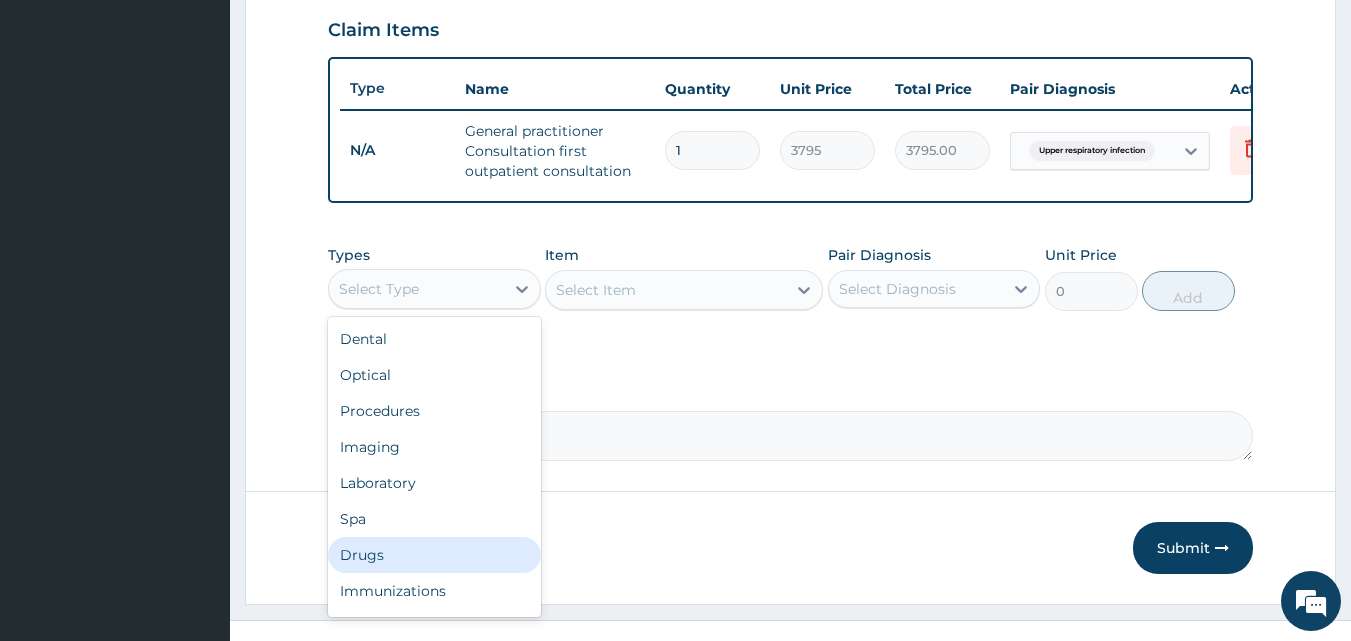 click on "Previous" at bounding box center [385, 548] 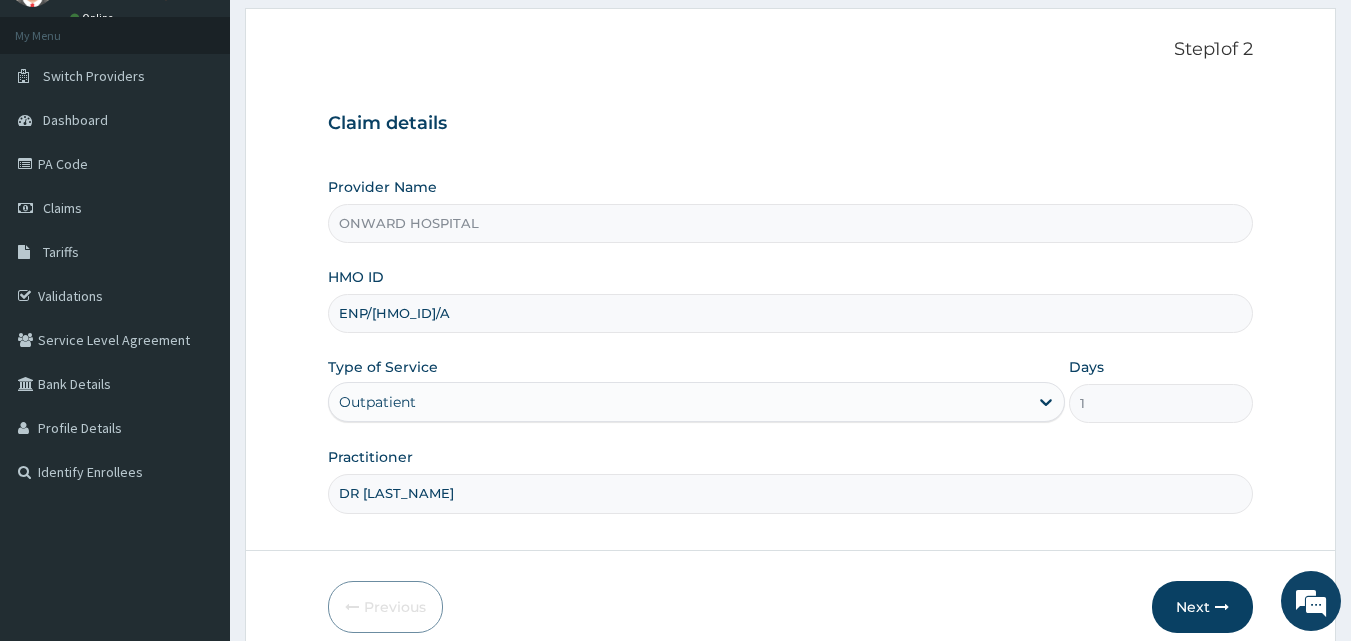 scroll, scrollTop: 187, scrollLeft: 0, axis: vertical 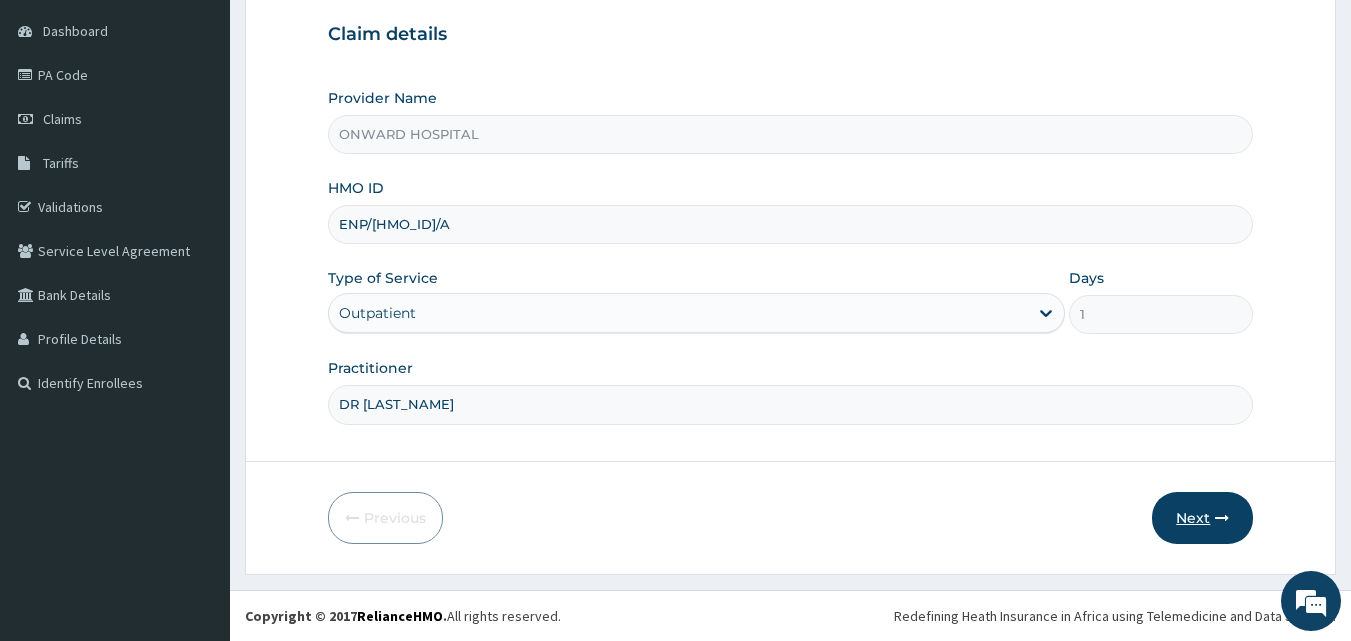 click on "Next" at bounding box center [1202, 518] 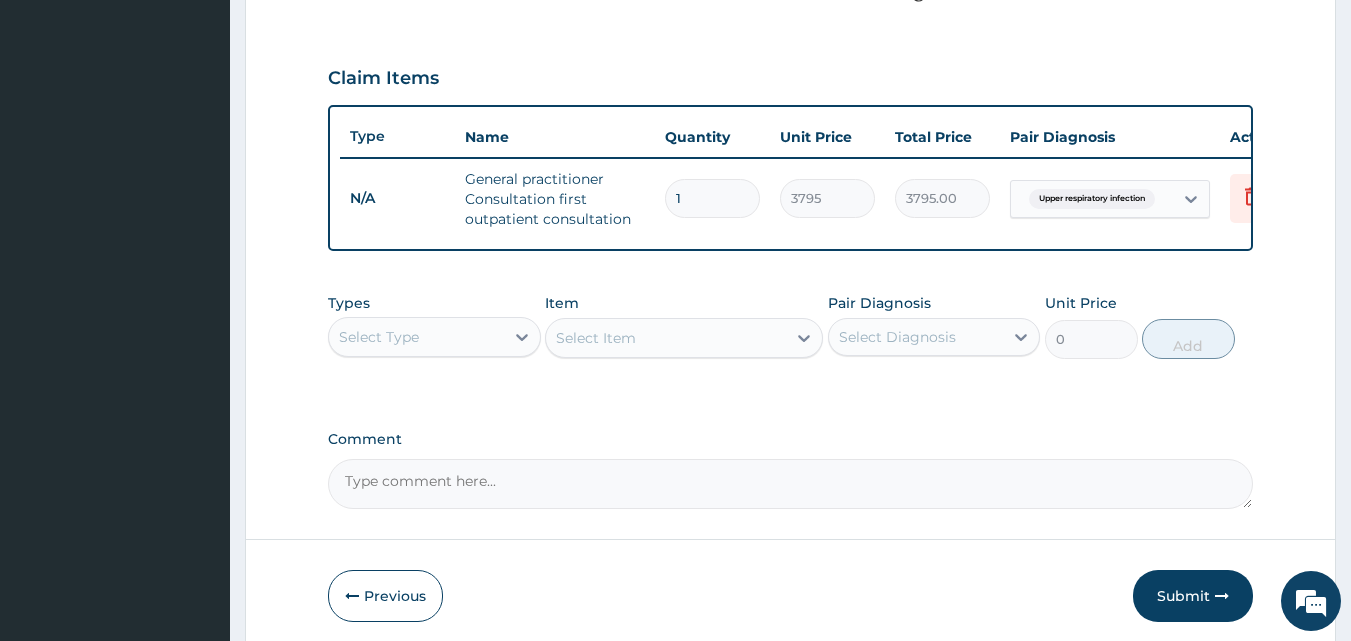 scroll, scrollTop: 732, scrollLeft: 0, axis: vertical 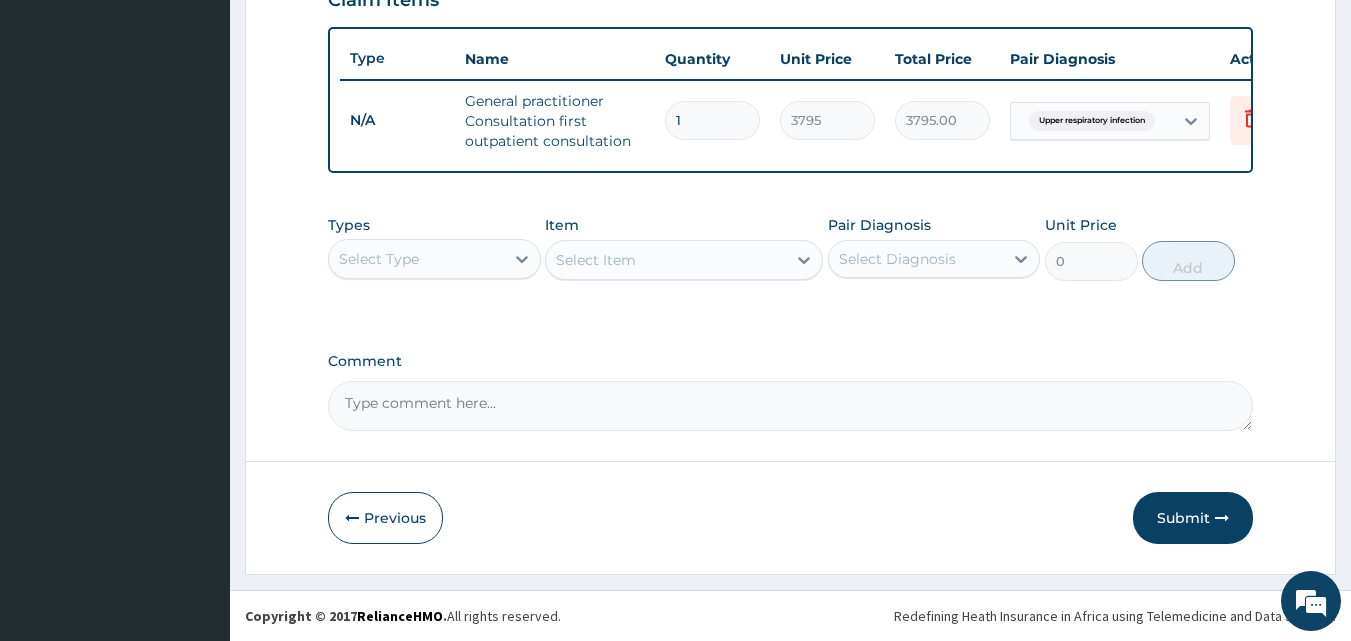click on "Select Type" at bounding box center [416, 259] 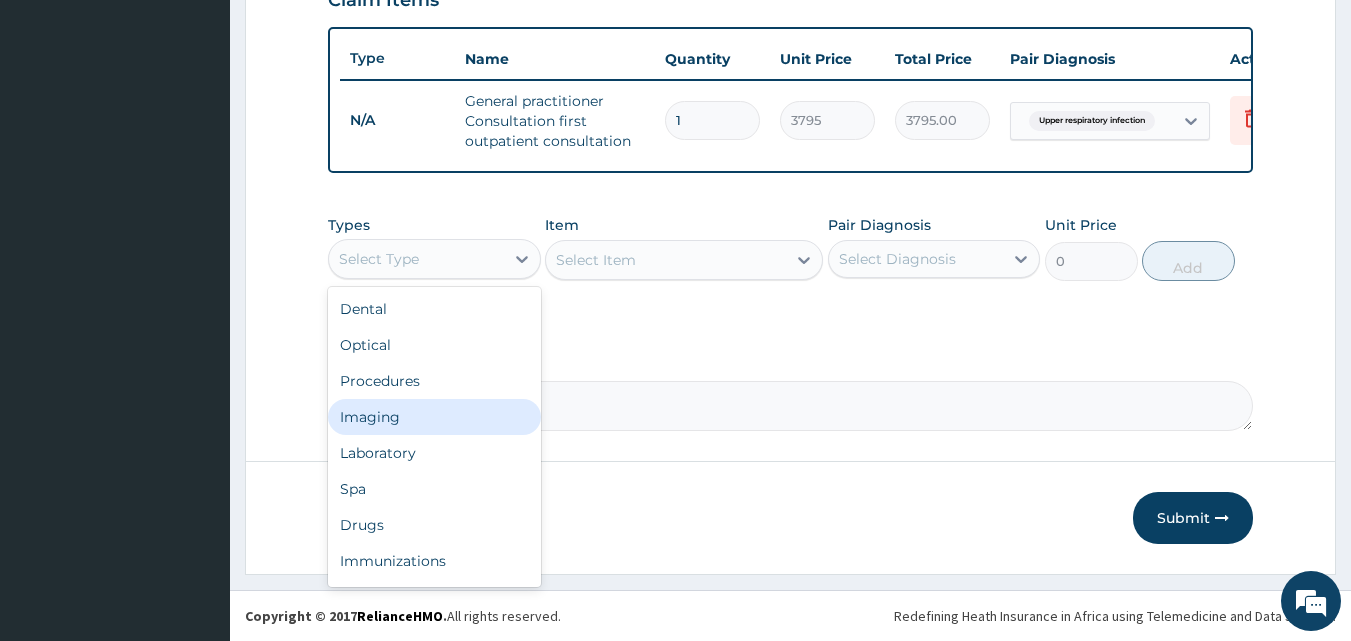scroll, scrollTop: 68, scrollLeft: 0, axis: vertical 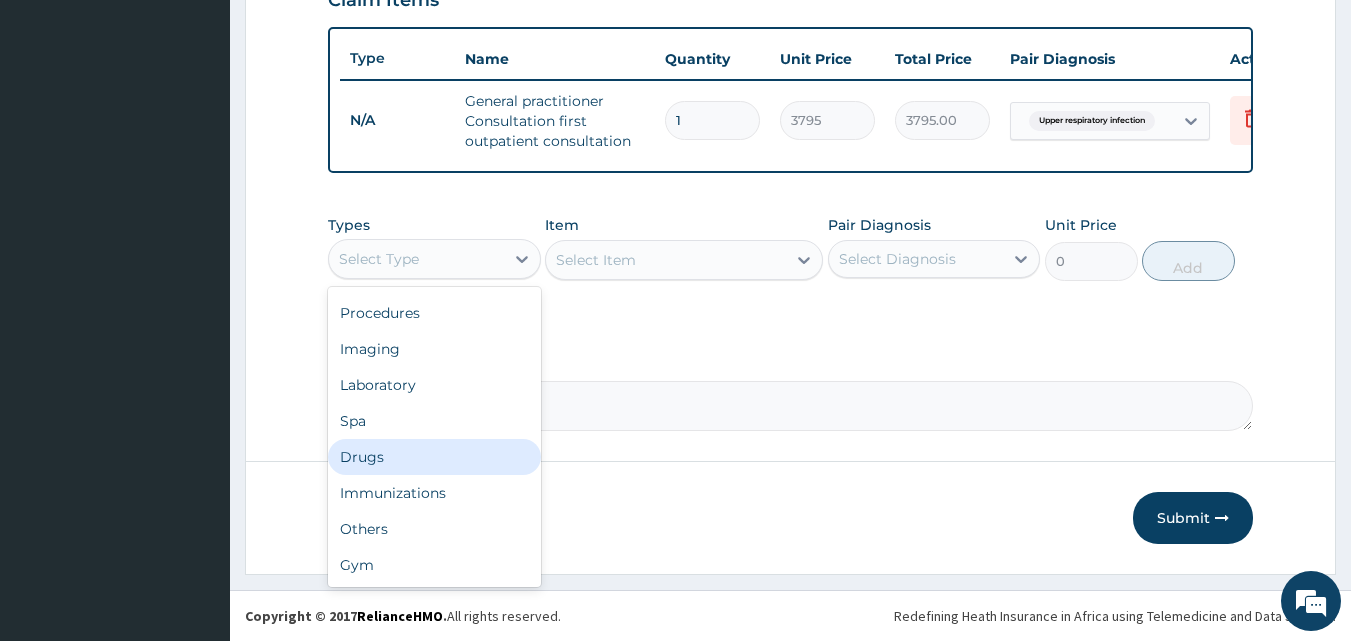 click on "Drugs" at bounding box center [434, 457] 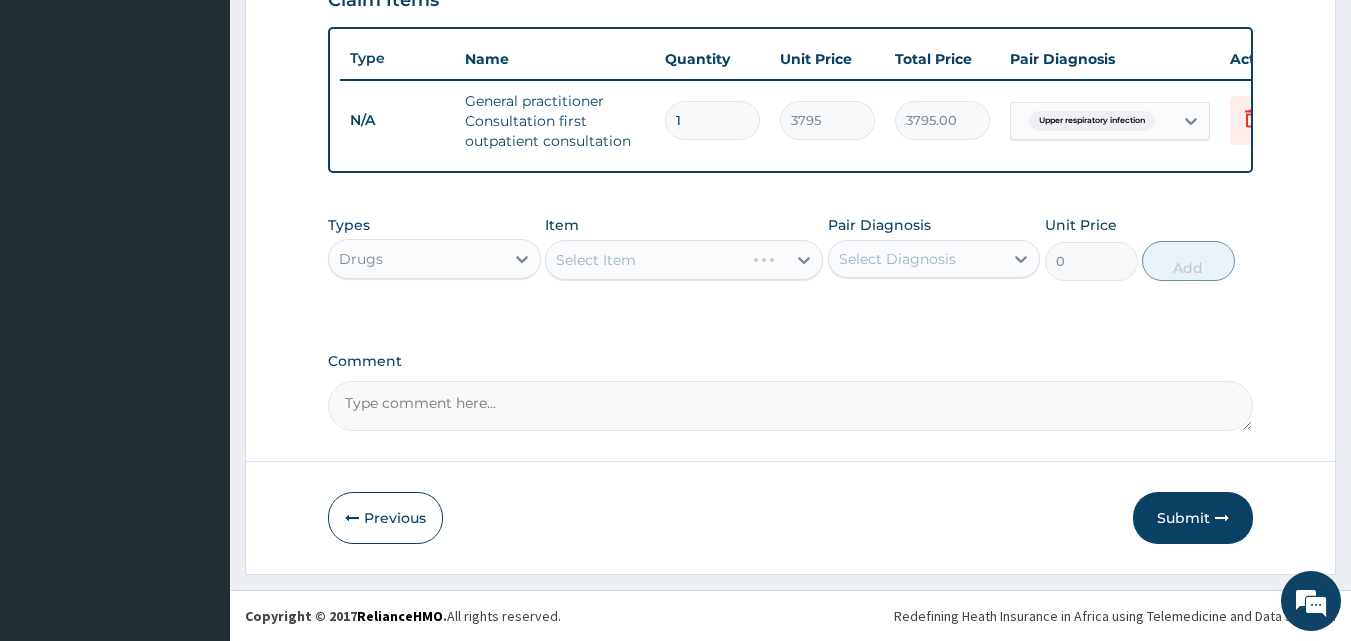 click on "Select Item" at bounding box center [684, 260] 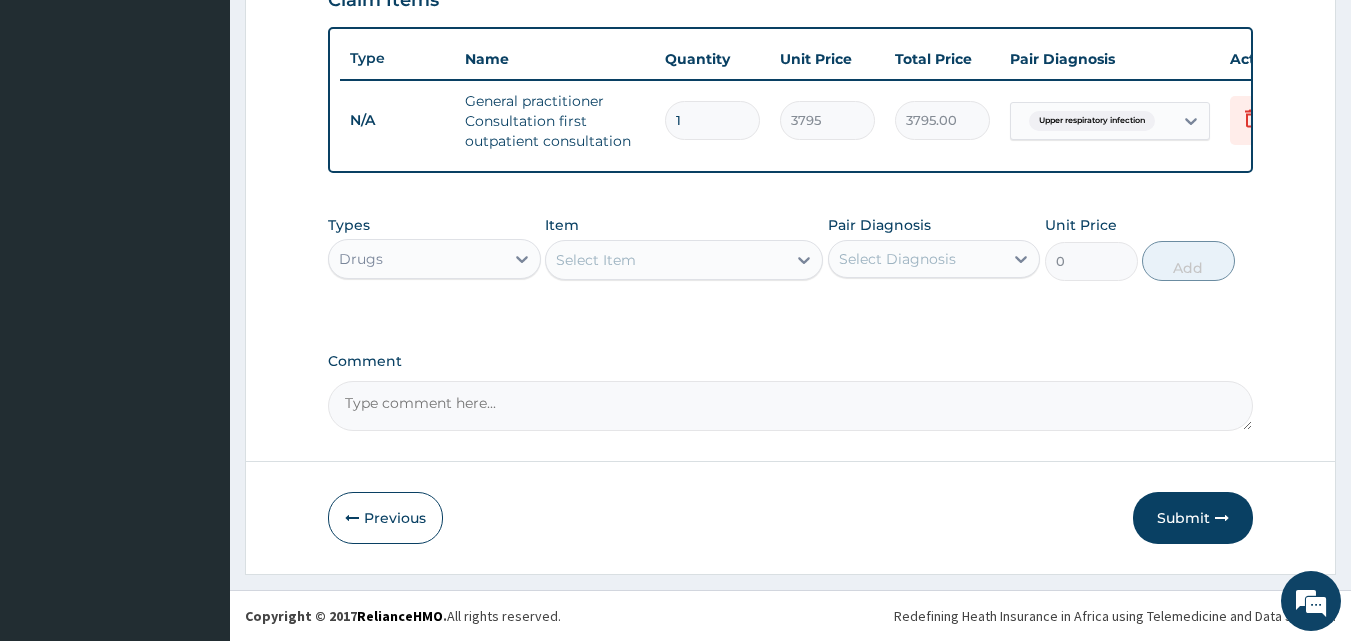 click on "Select Item" at bounding box center [666, 260] 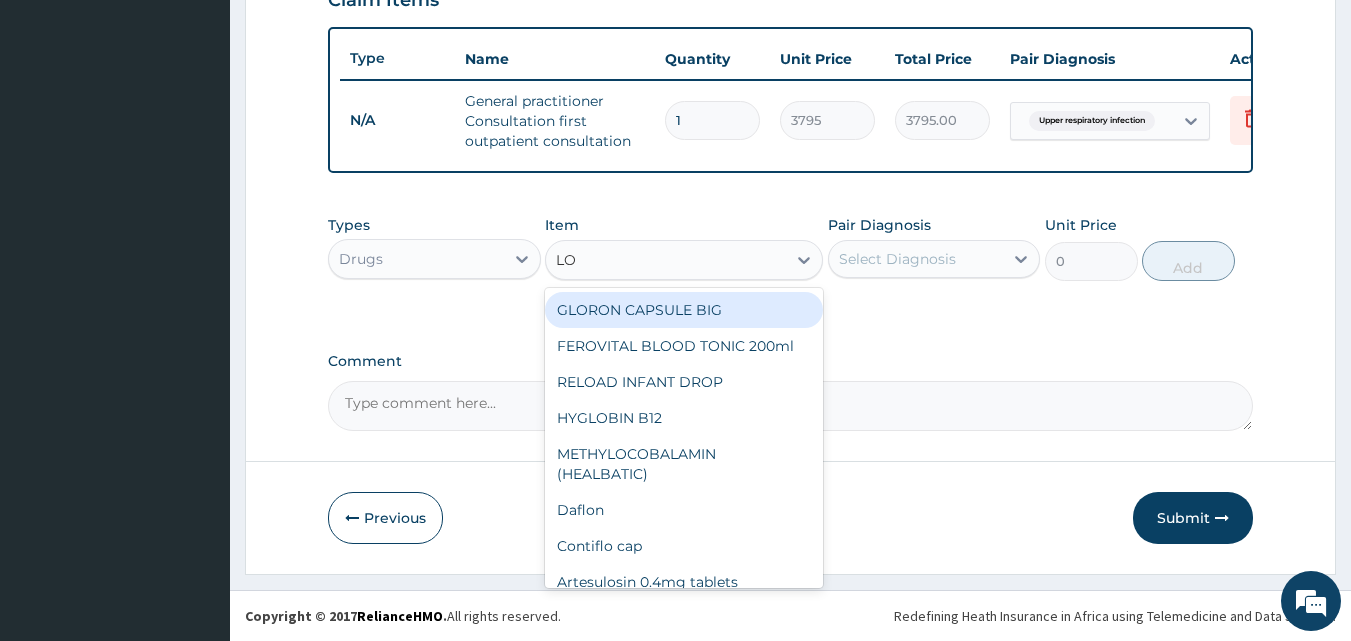 type on "L" 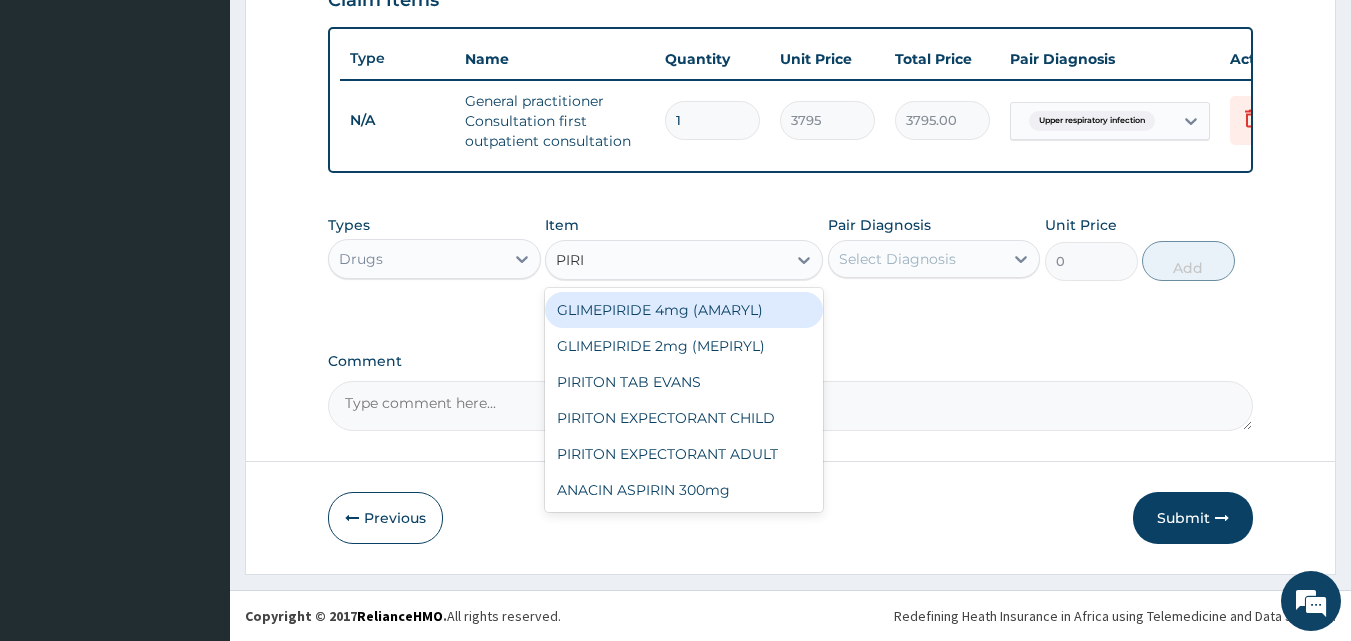 type on "PIRIT" 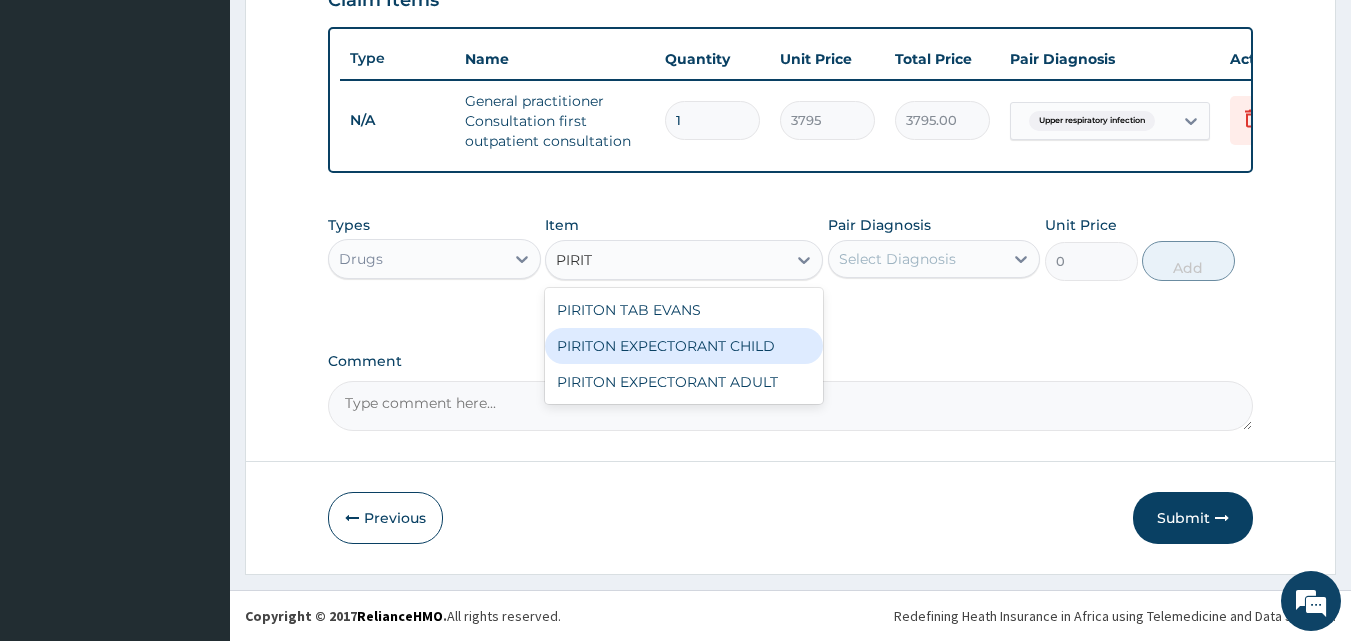 click on "PIRITON EXPECTORANT CHILD" at bounding box center (684, 346) 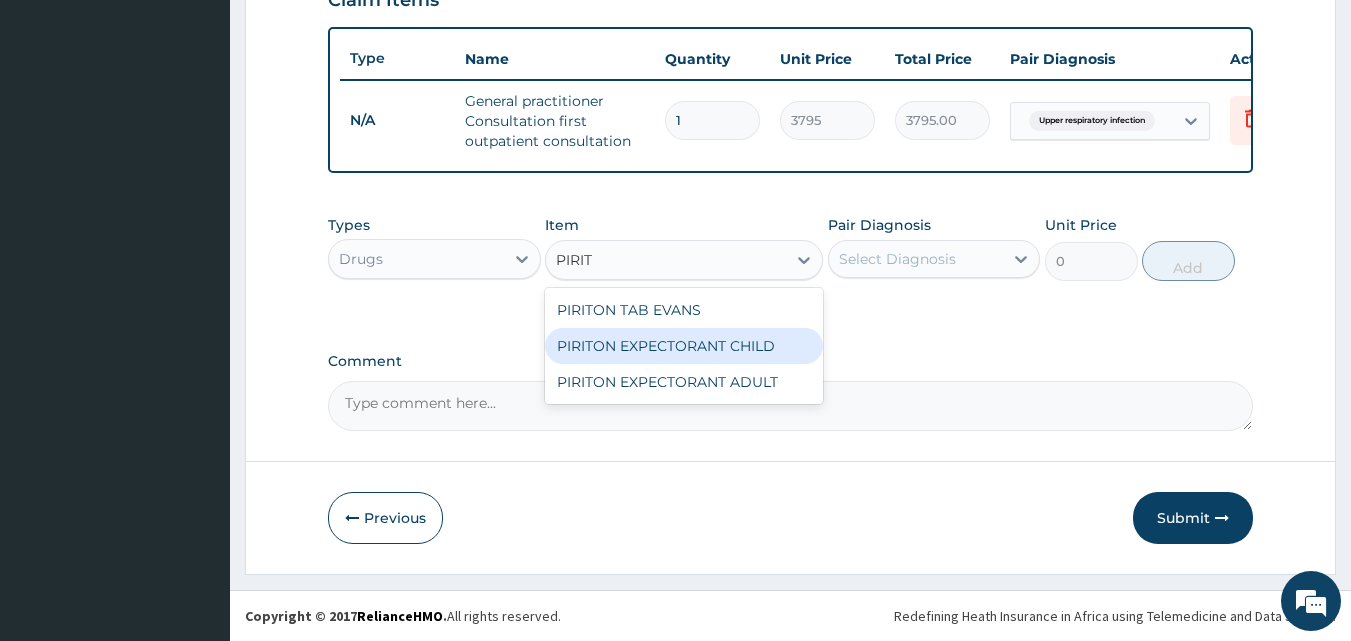 type 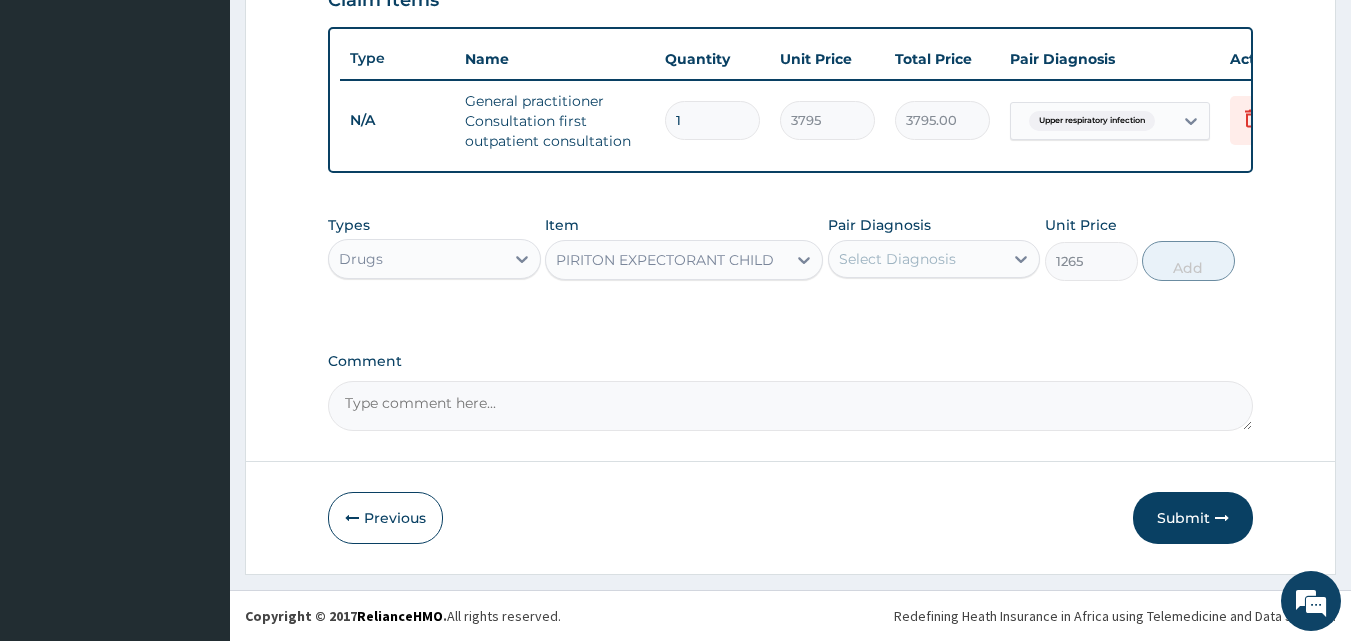 click on "Select Diagnosis" at bounding box center (934, 259) 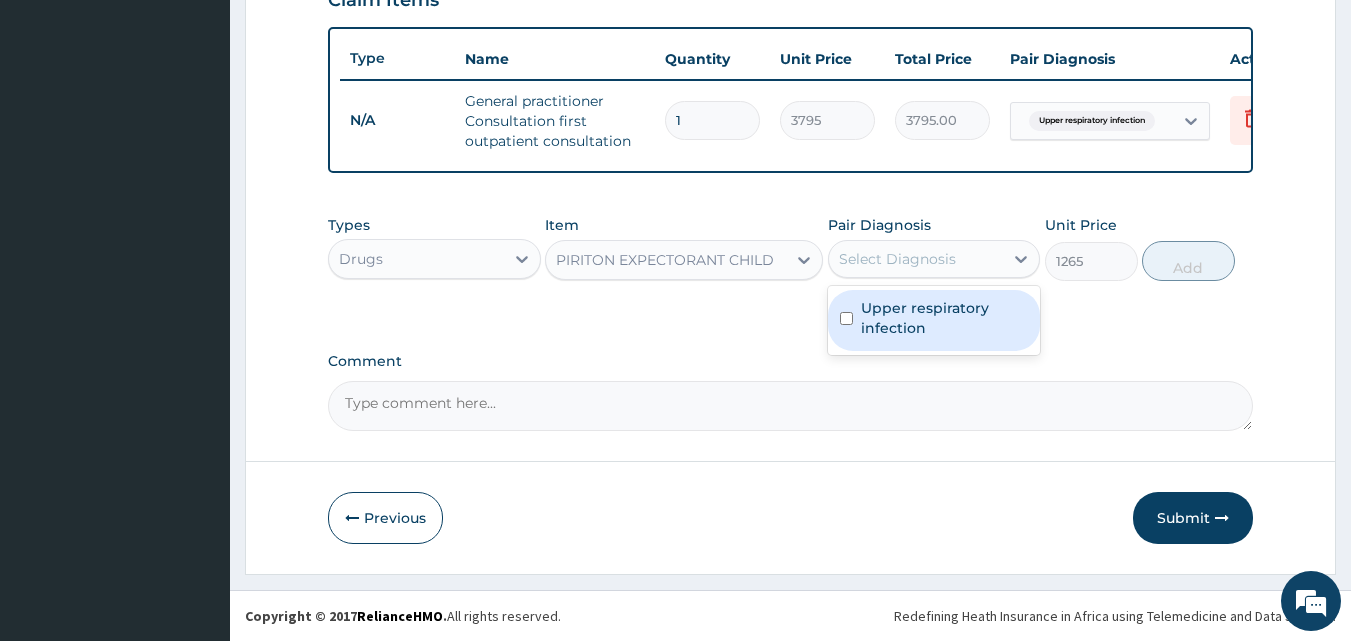 click on "Upper respiratory infection" at bounding box center (945, 318) 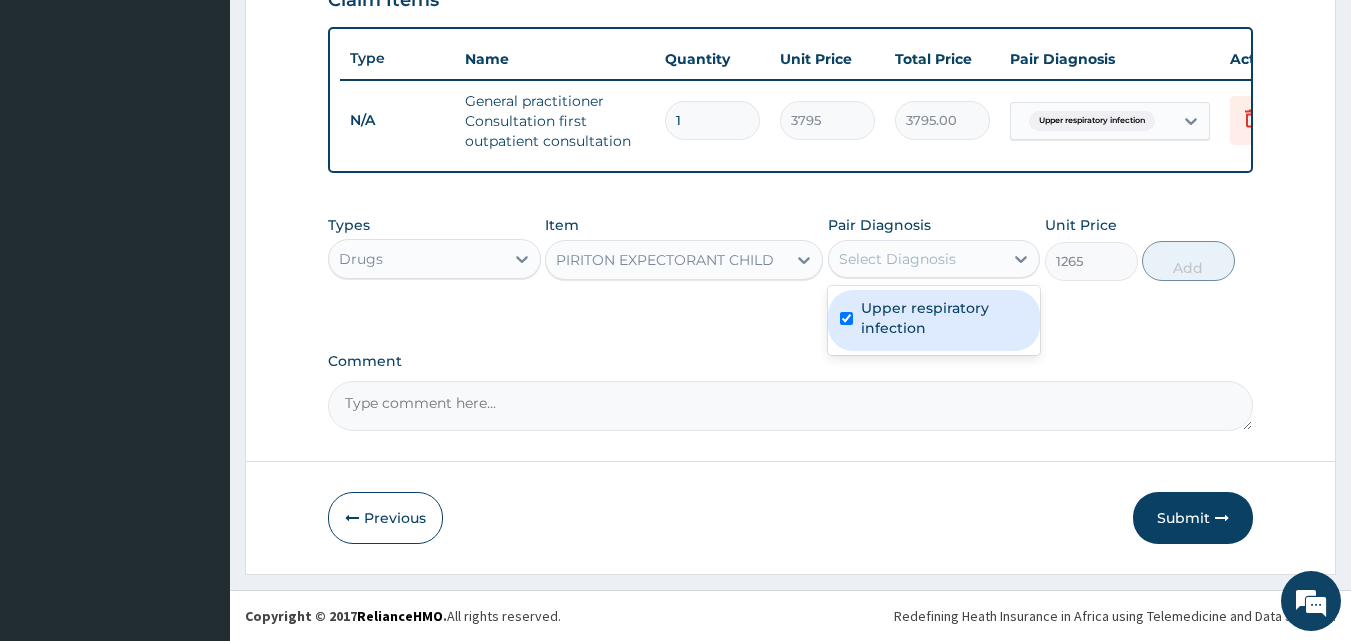 checkbox on "true" 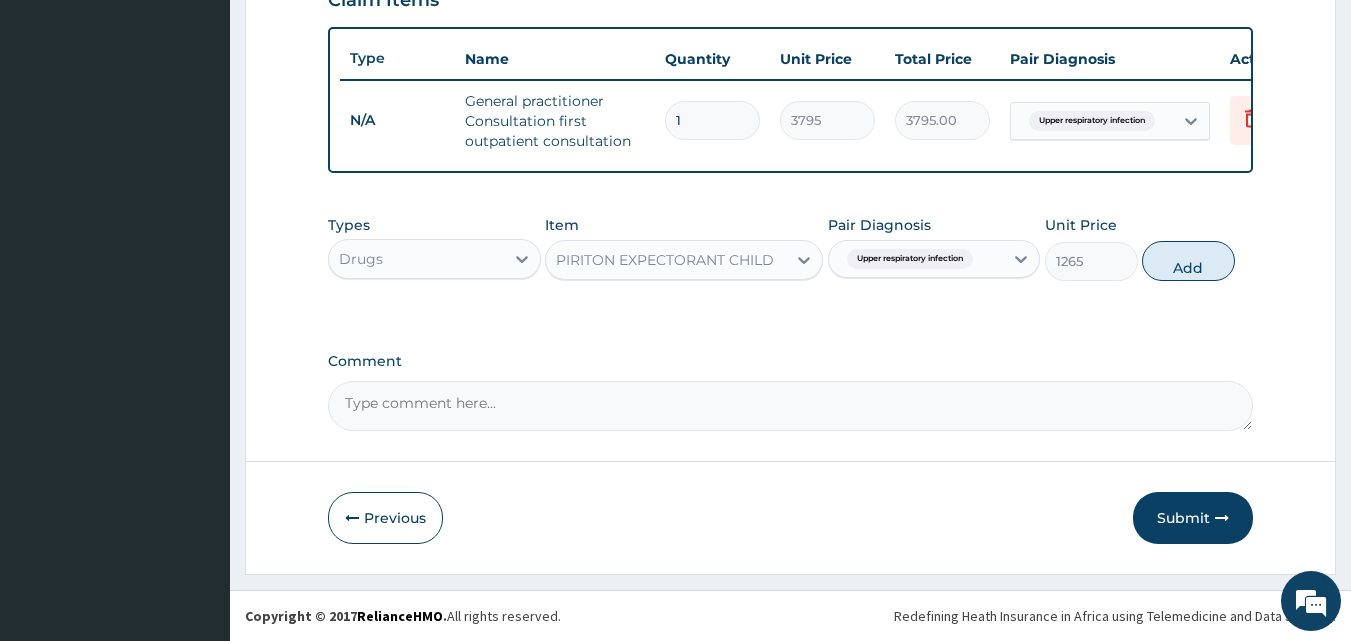 drag, startPoint x: 1224, startPoint y: 269, endPoint x: 1196, endPoint y: 269, distance: 28 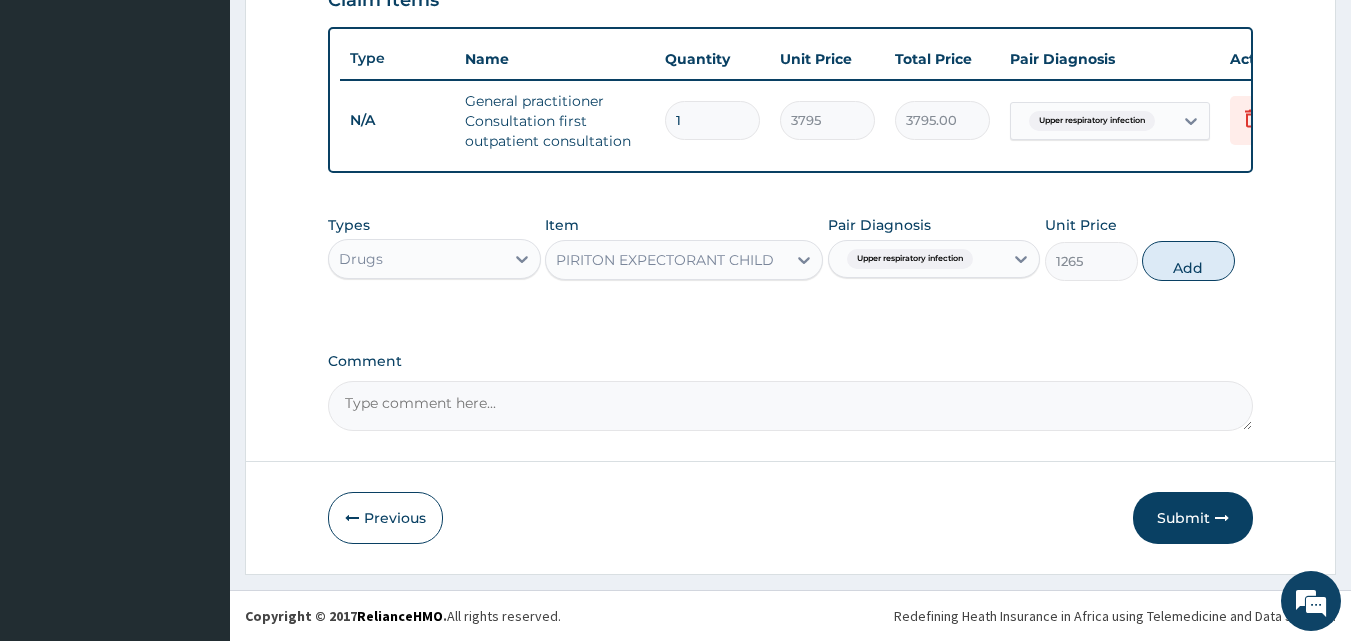 click on "Add" at bounding box center [1188, 261] 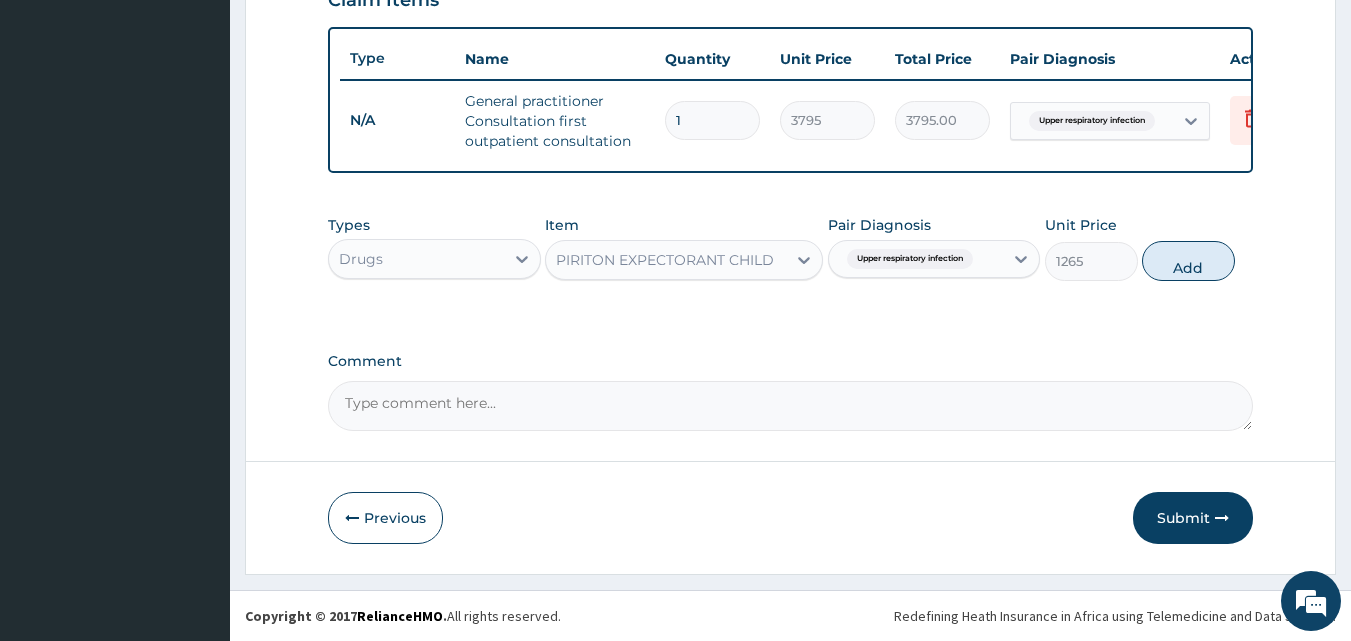 type on "0" 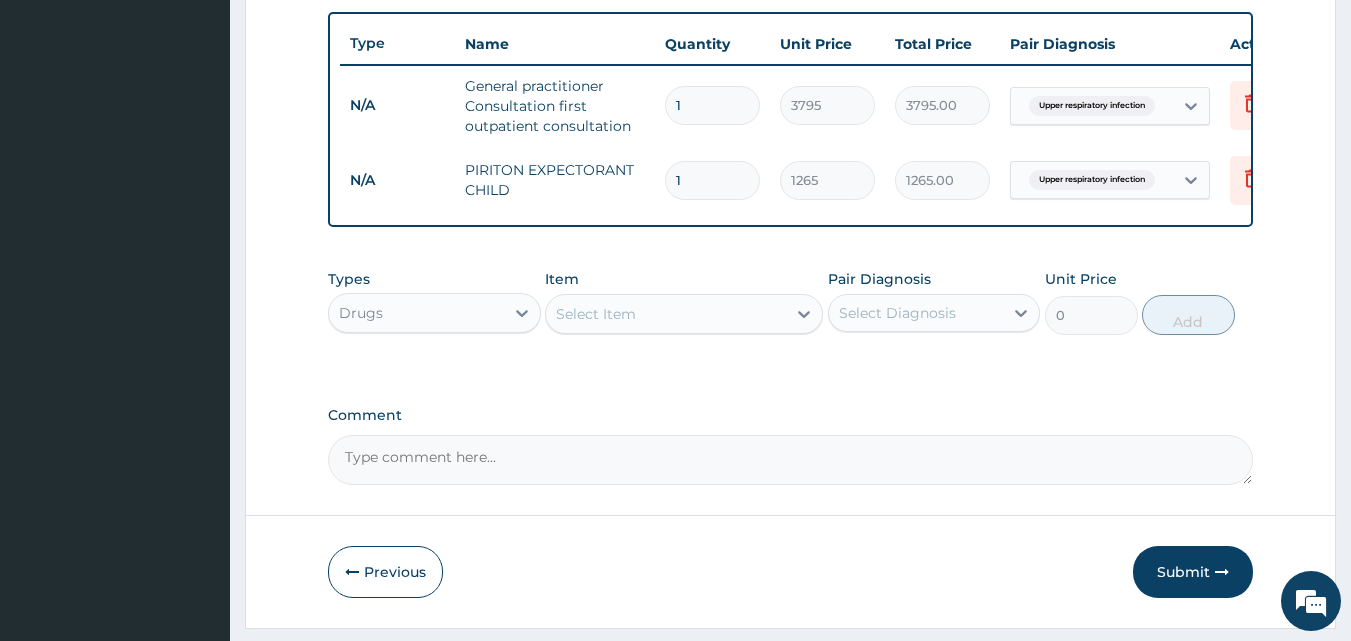click on "Select Item" at bounding box center (666, 314) 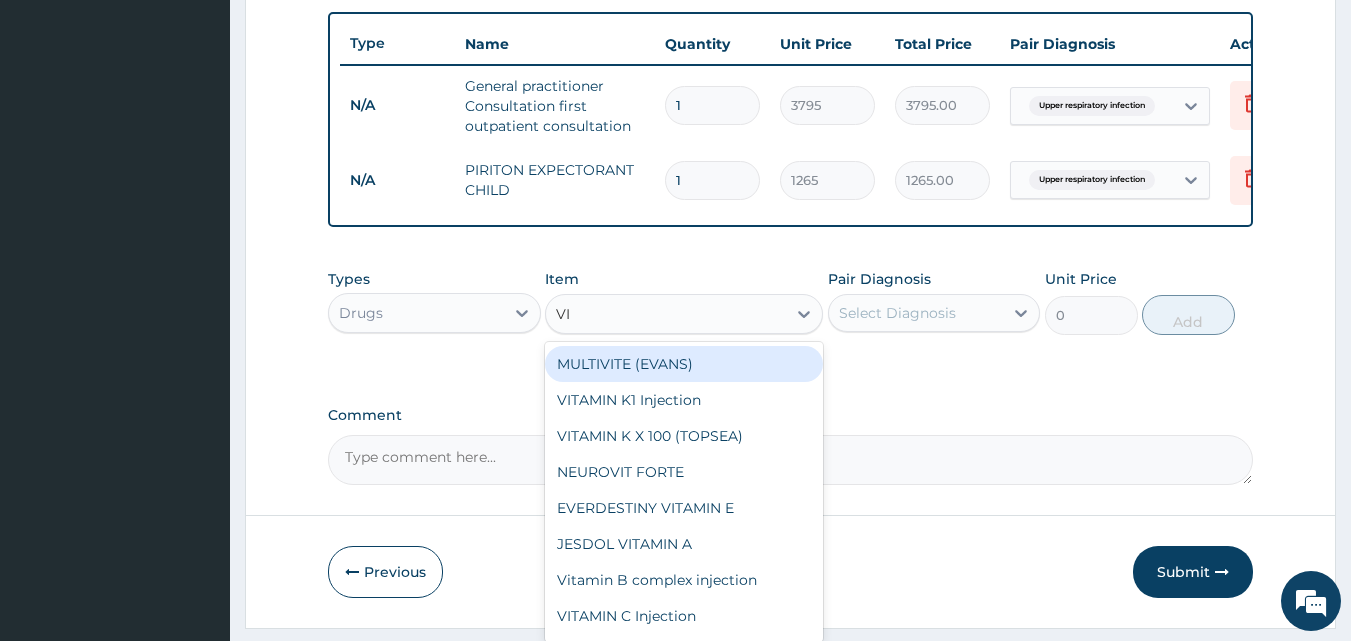 type on "VIT" 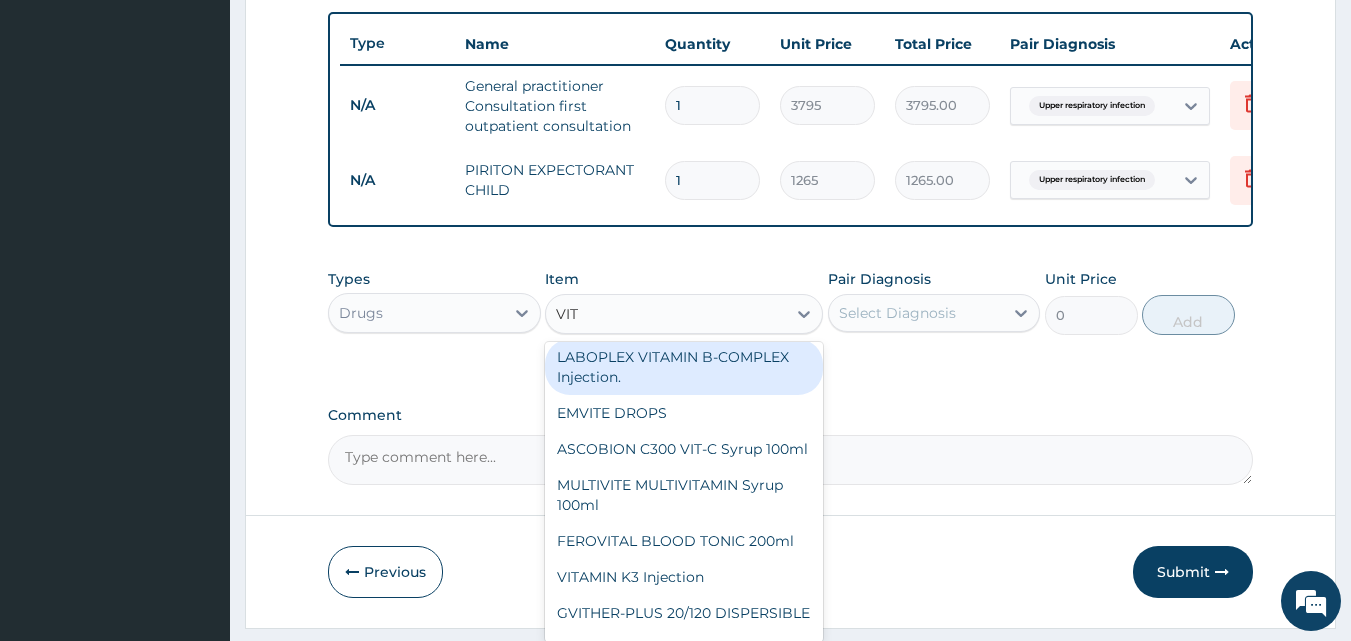 scroll, scrollTop: 300, scrollLeft: 0, axis: vertical 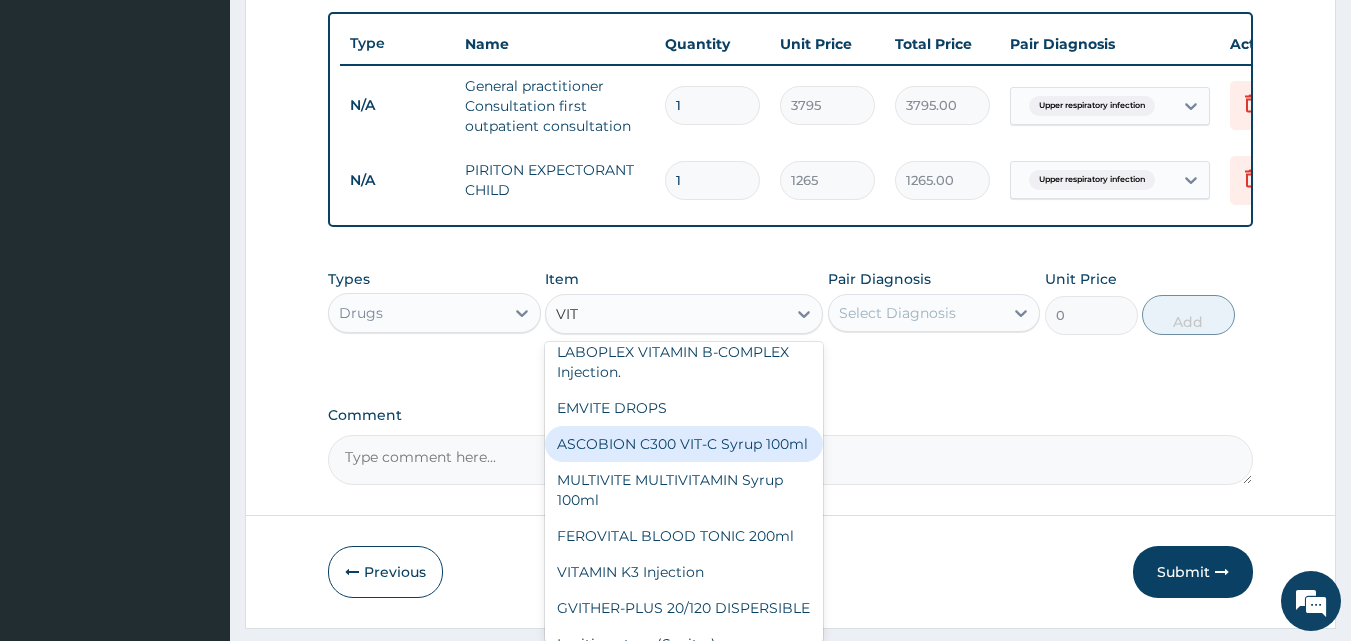 click on "ASCOBION C300 VIT-C Syrup 100ml" at bounding box center (684, 444) 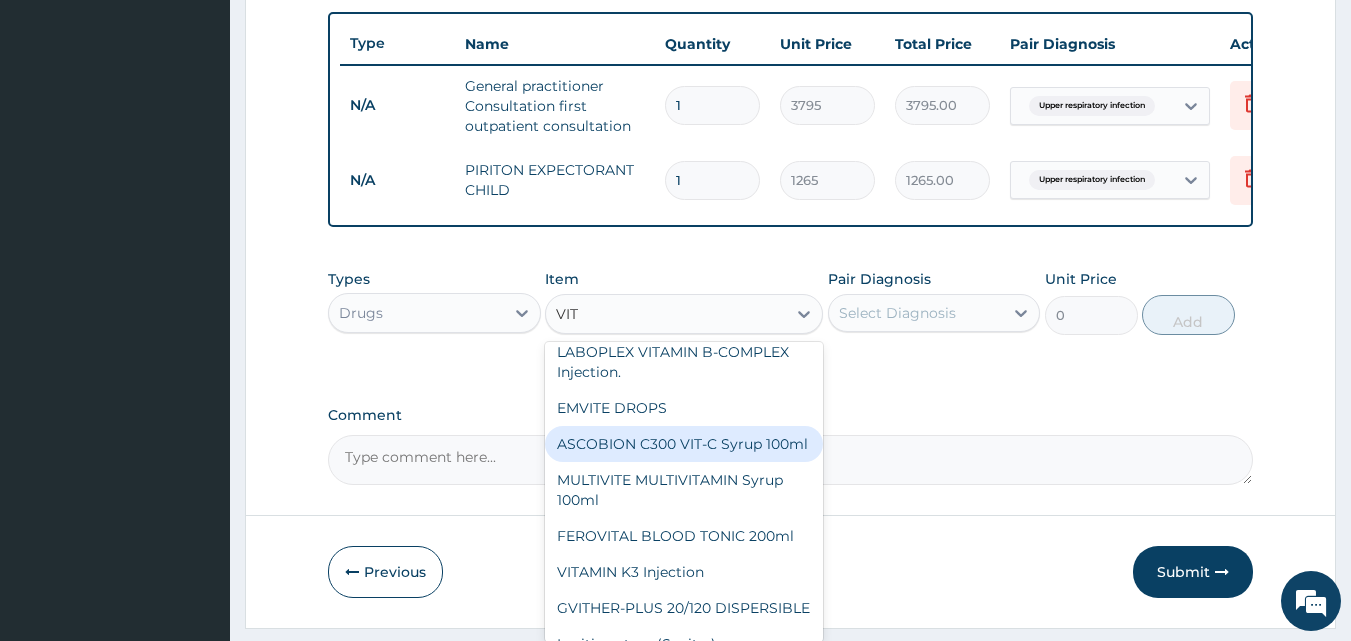 type 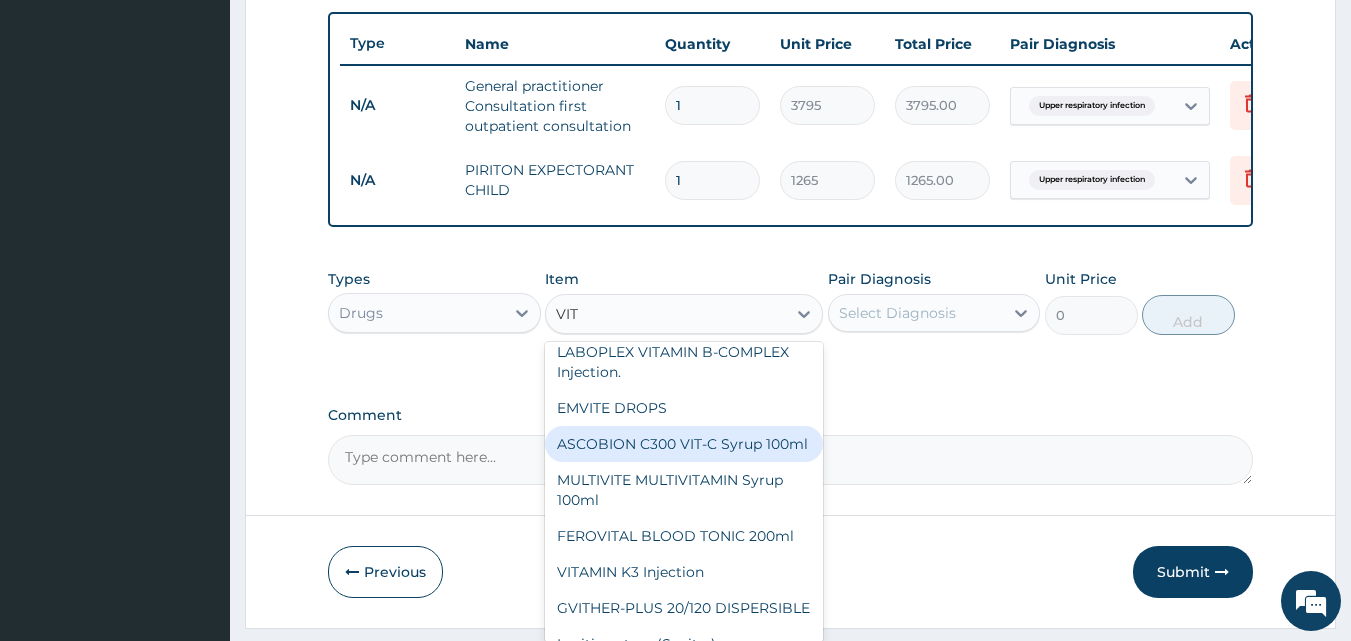 type on "1012" 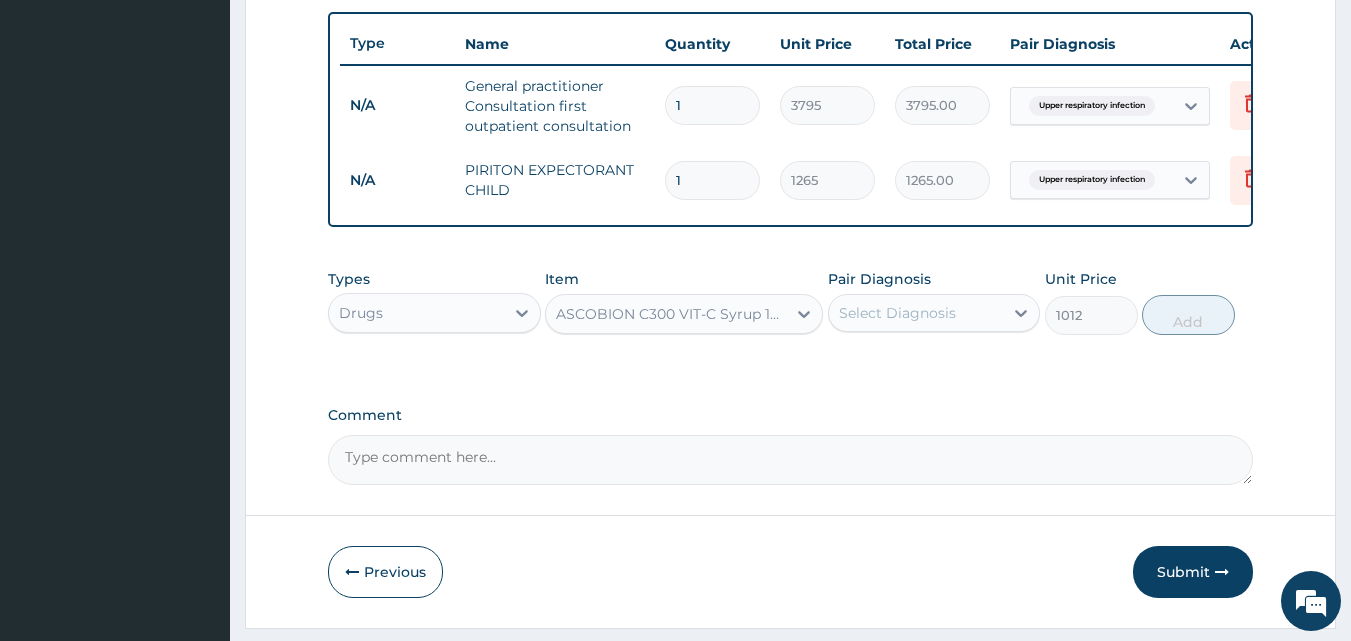 click on "Select Diagnosis" at bounding box center [897, 313] 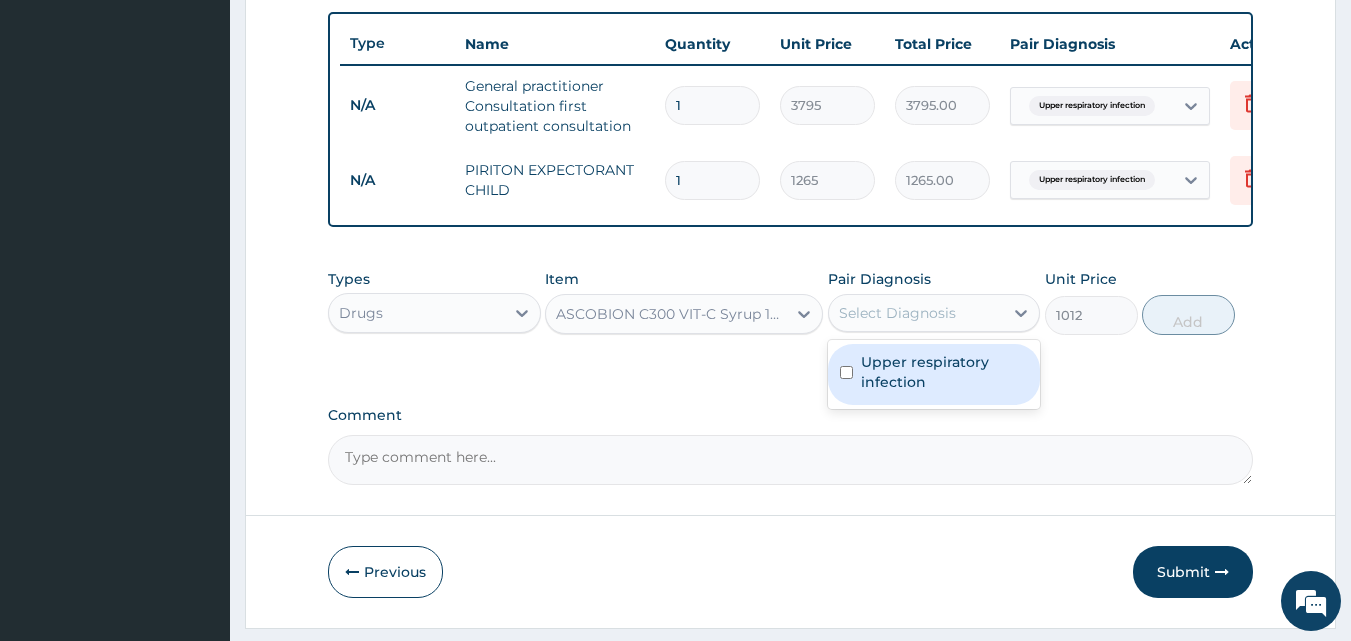 click on "Upper respiratory infection" at bounding box center (945, 372) 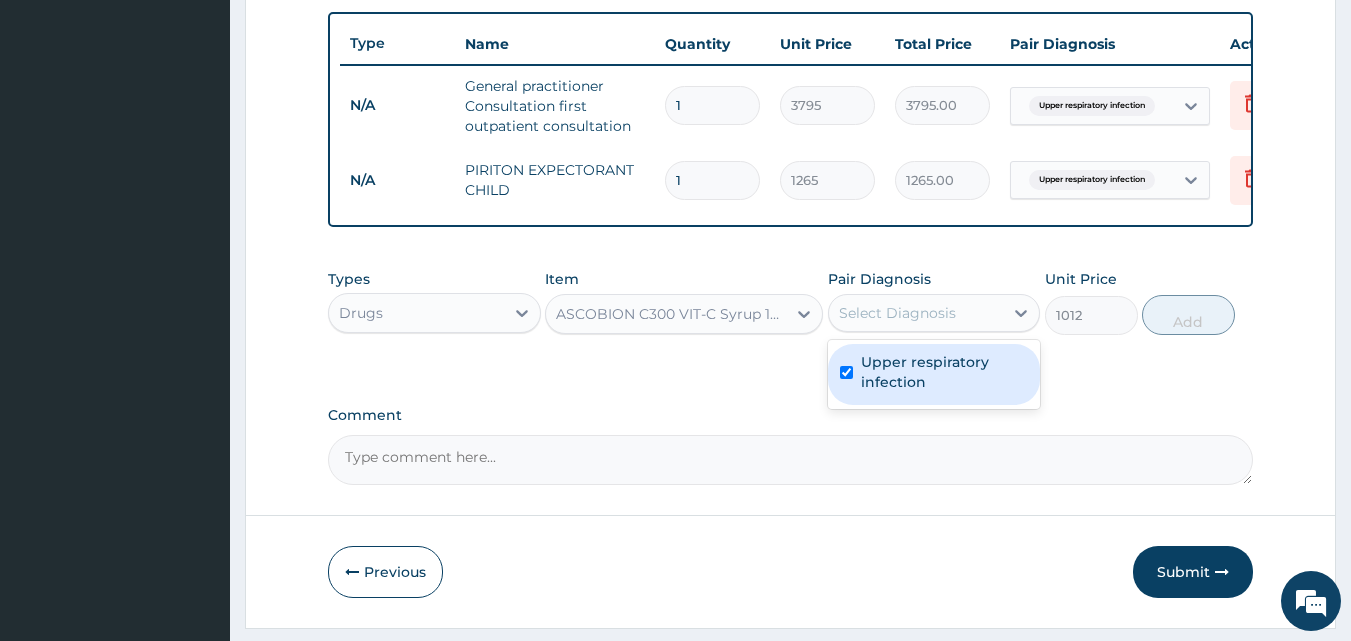 checkbox on "true" 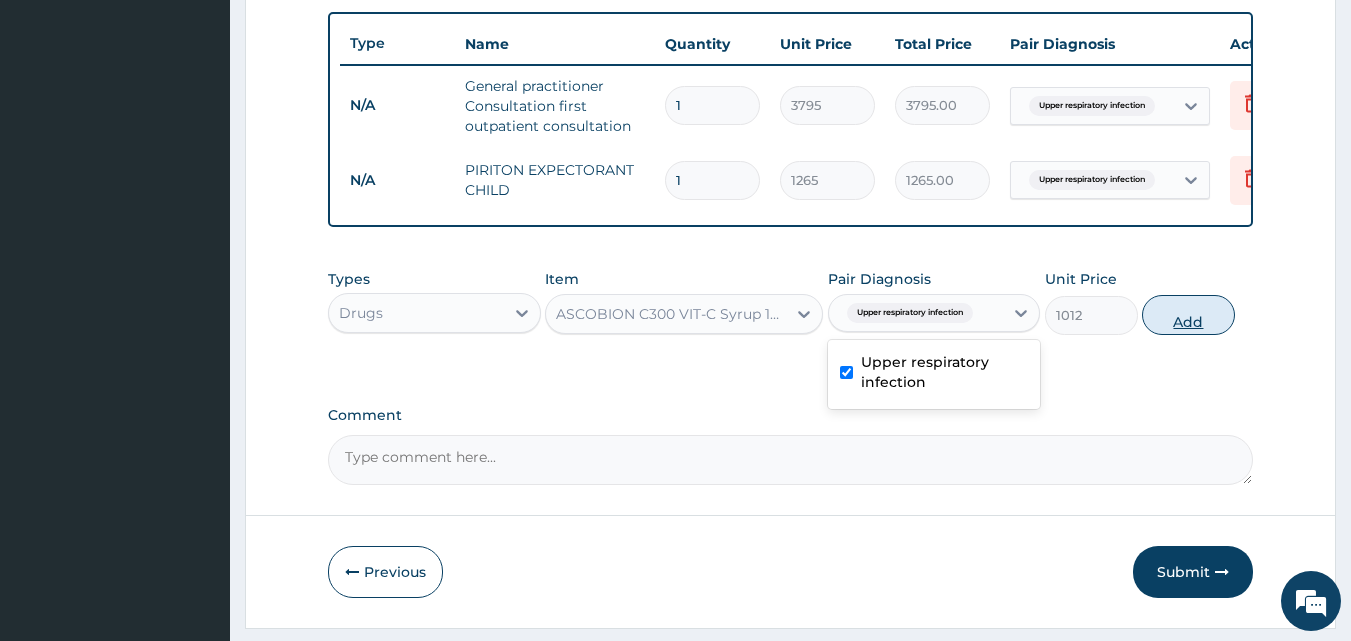 click on "Add" at bounding box center [1188, 315] 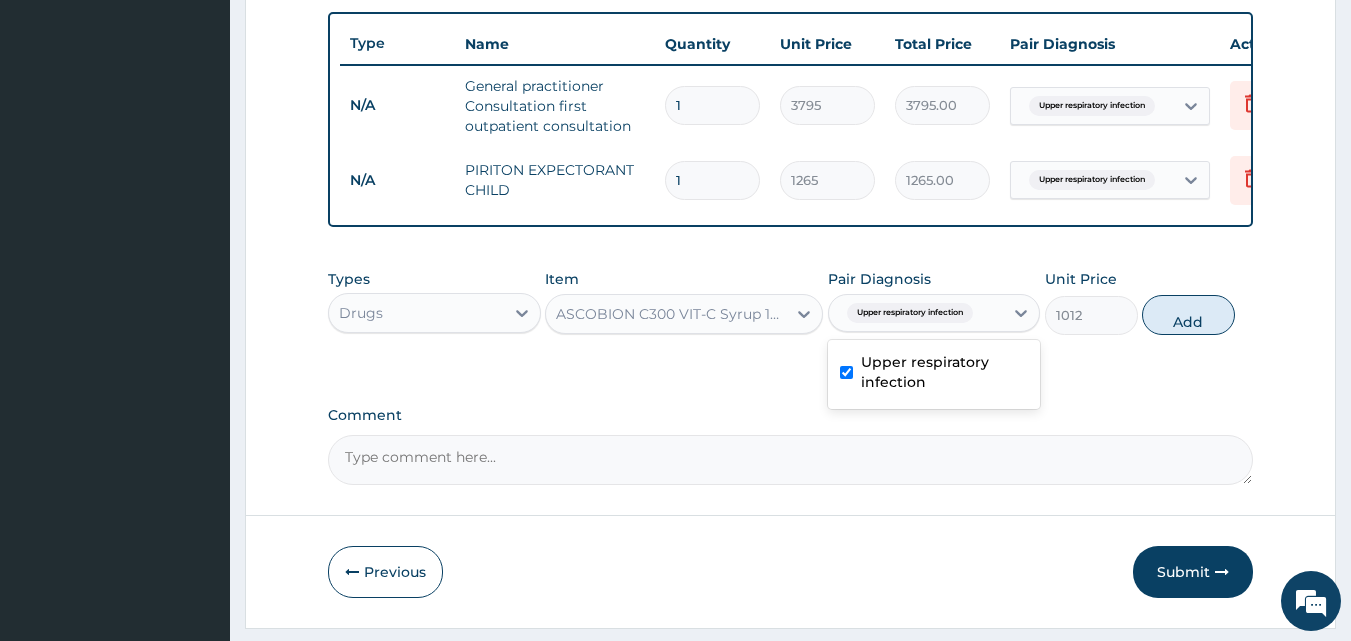 type on "0" 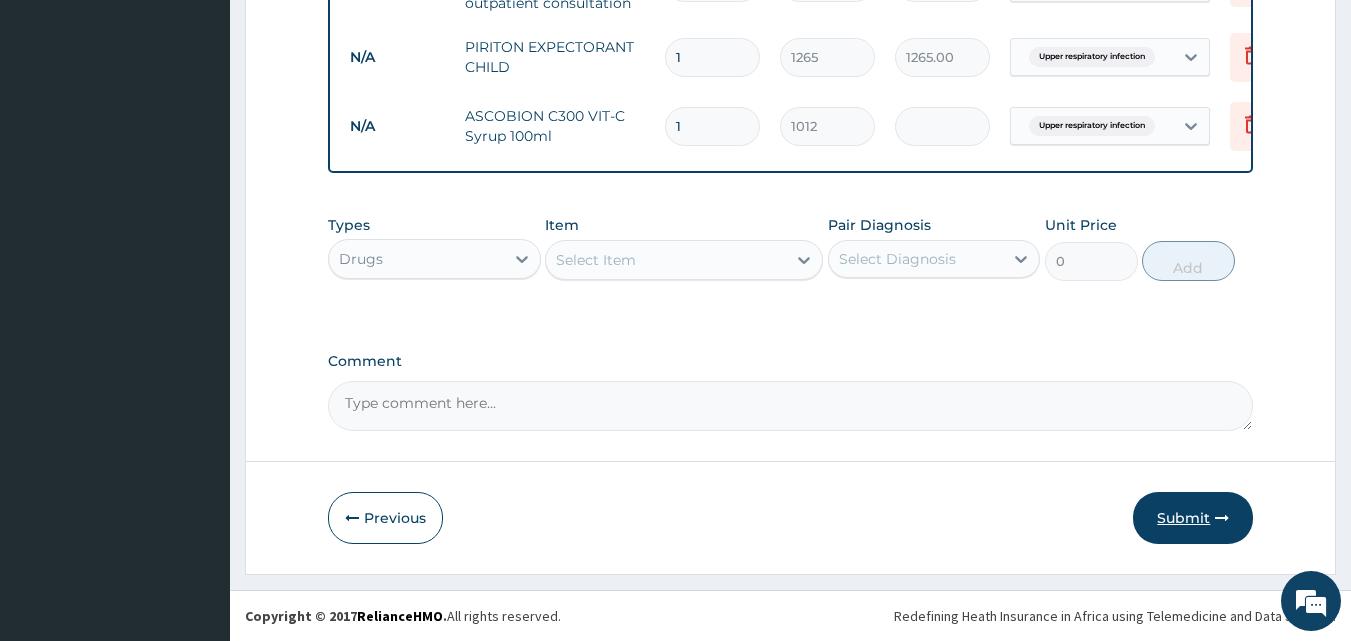 click on "Submit" at bounding box center (1193, 518) 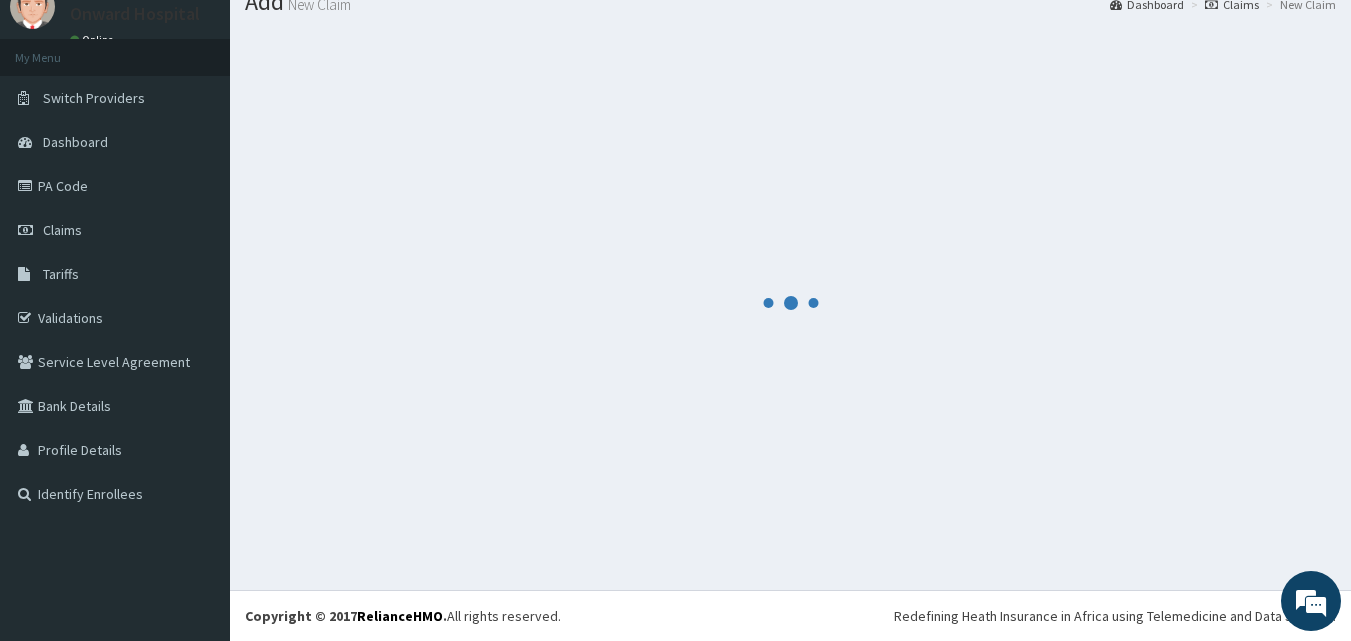 scroll, scrollTop: 870, scrollLeft: 0, axis: vertical 